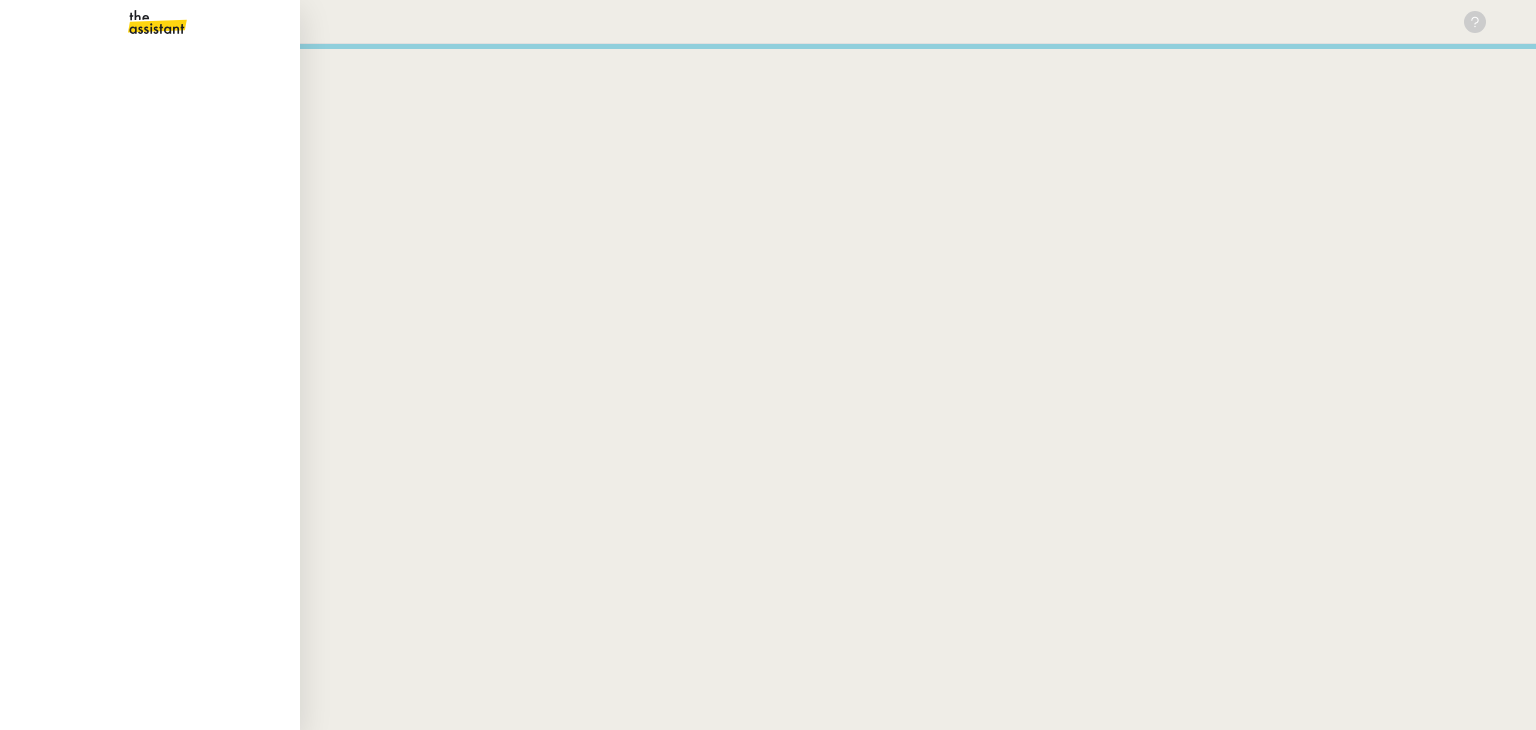 scroll, scrollTop: 0, scrollLeft: 0, axis: both 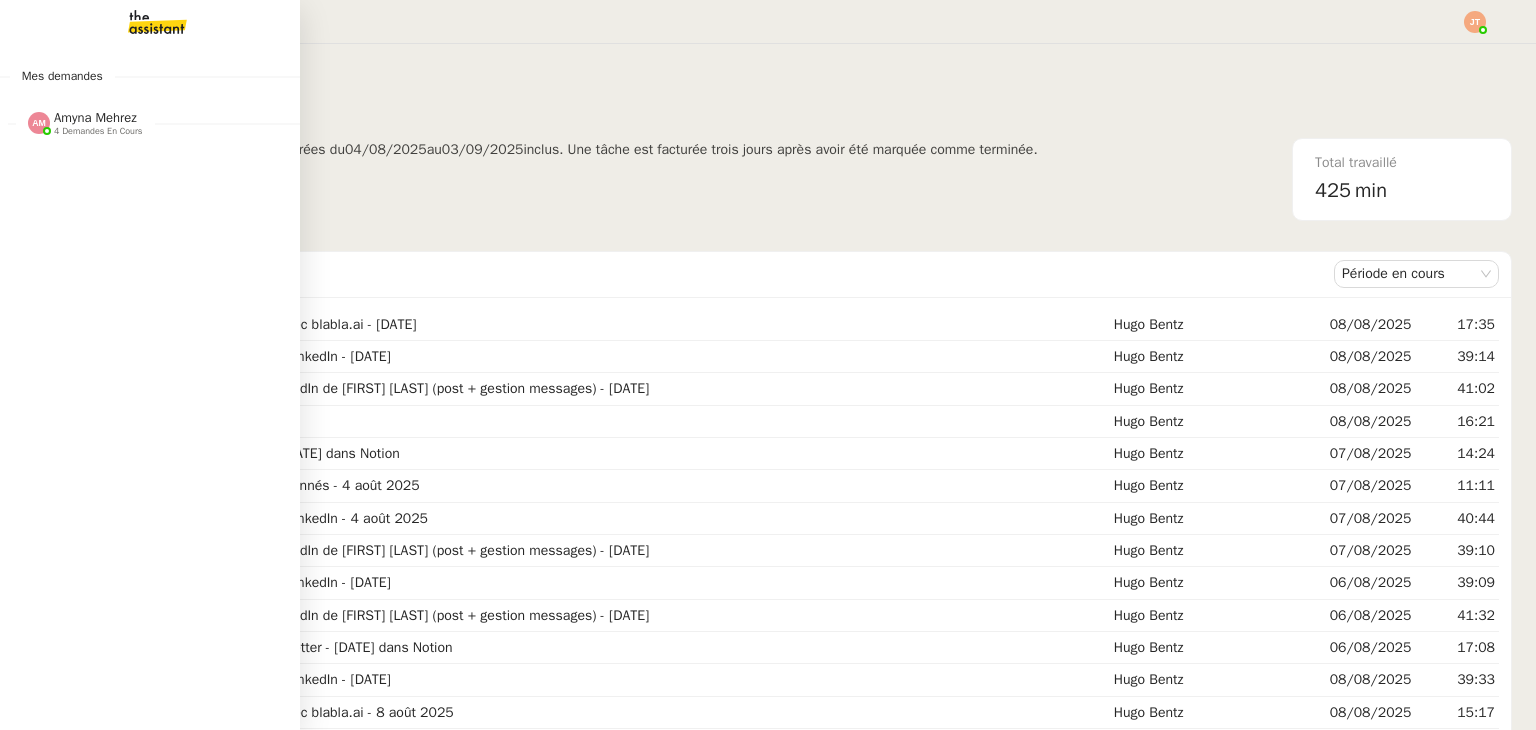 click on "[FIRST] [LAST]    4 demandes en cours" 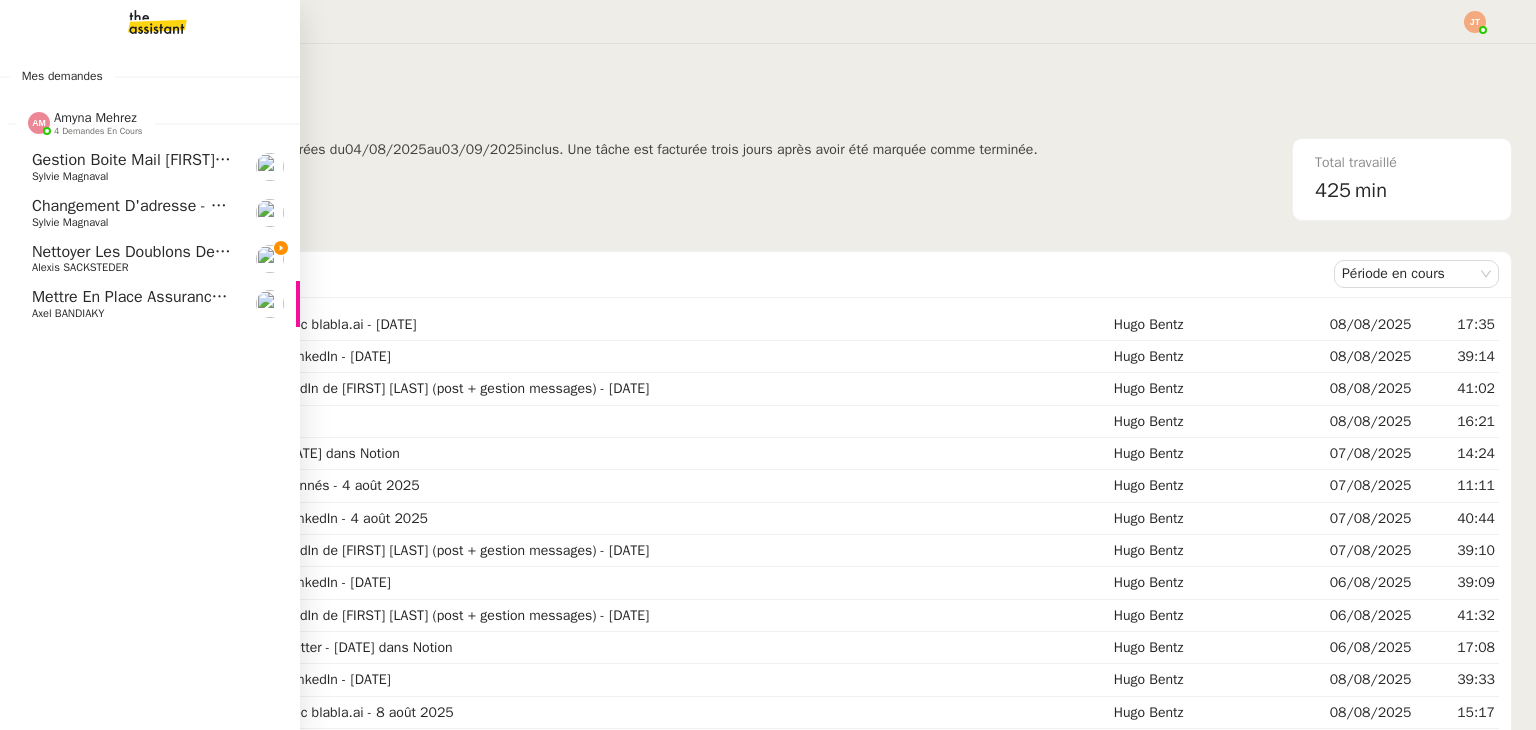 click on "Nettoyer les doublons de la base de contacts" 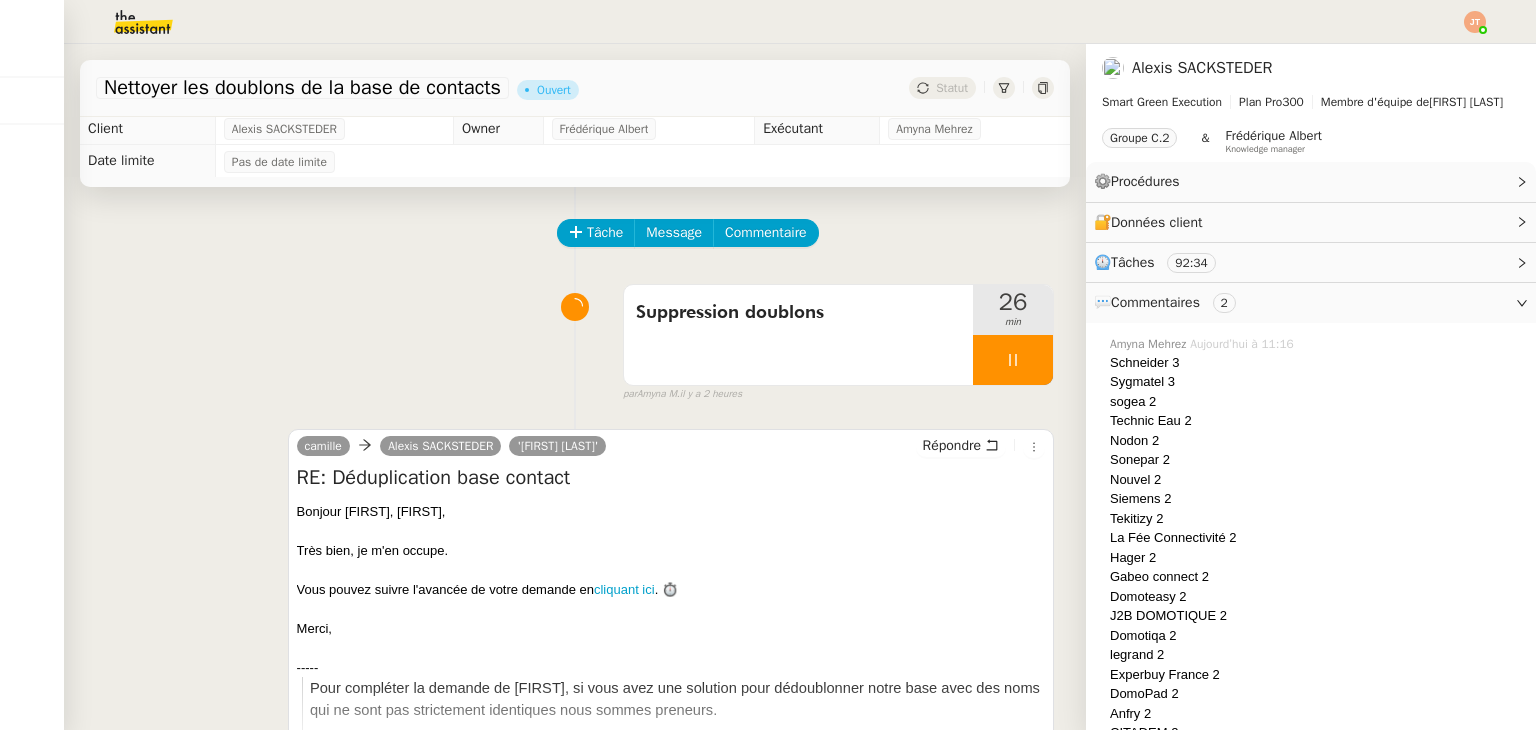scroll, scrollTop: 0, scrollLeft: 0, axis: both 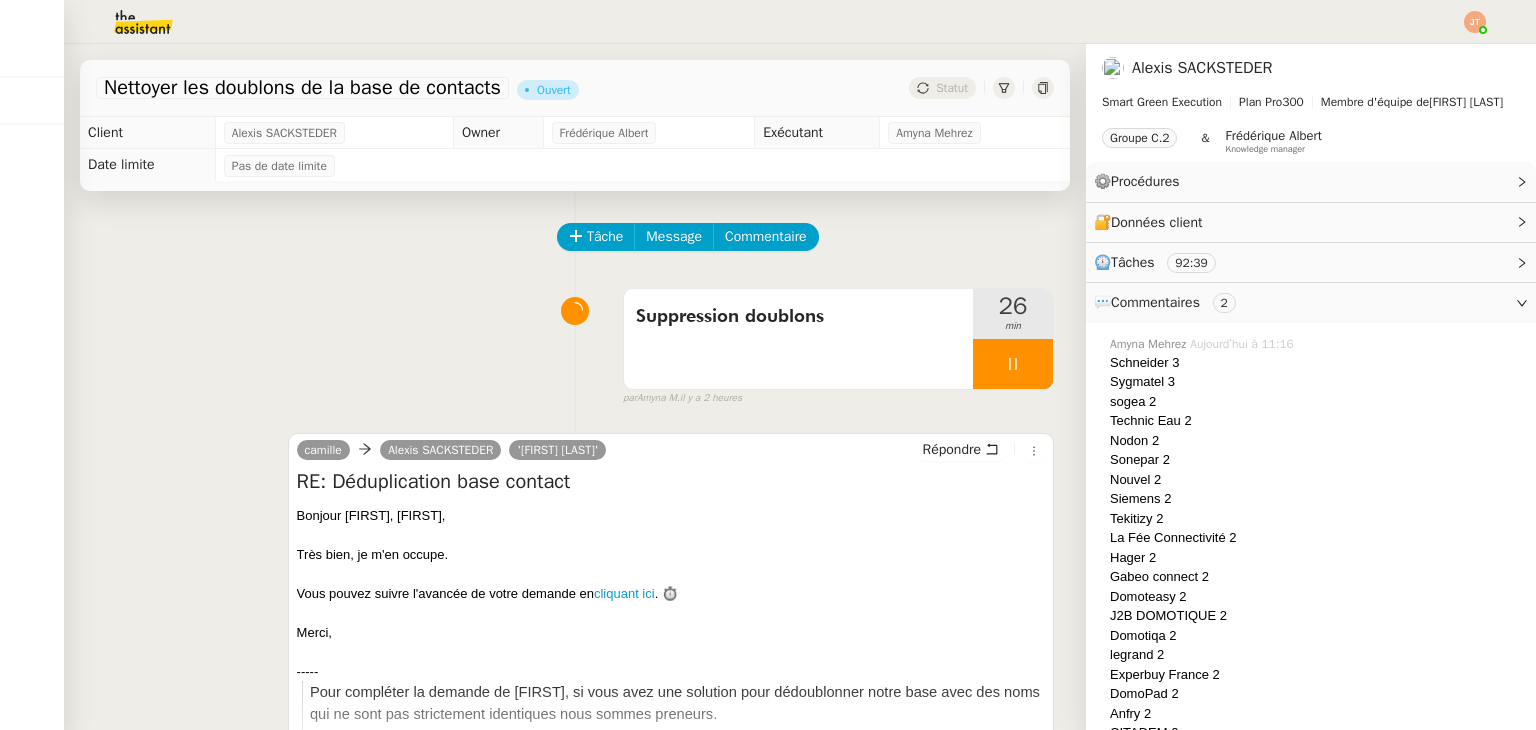 click 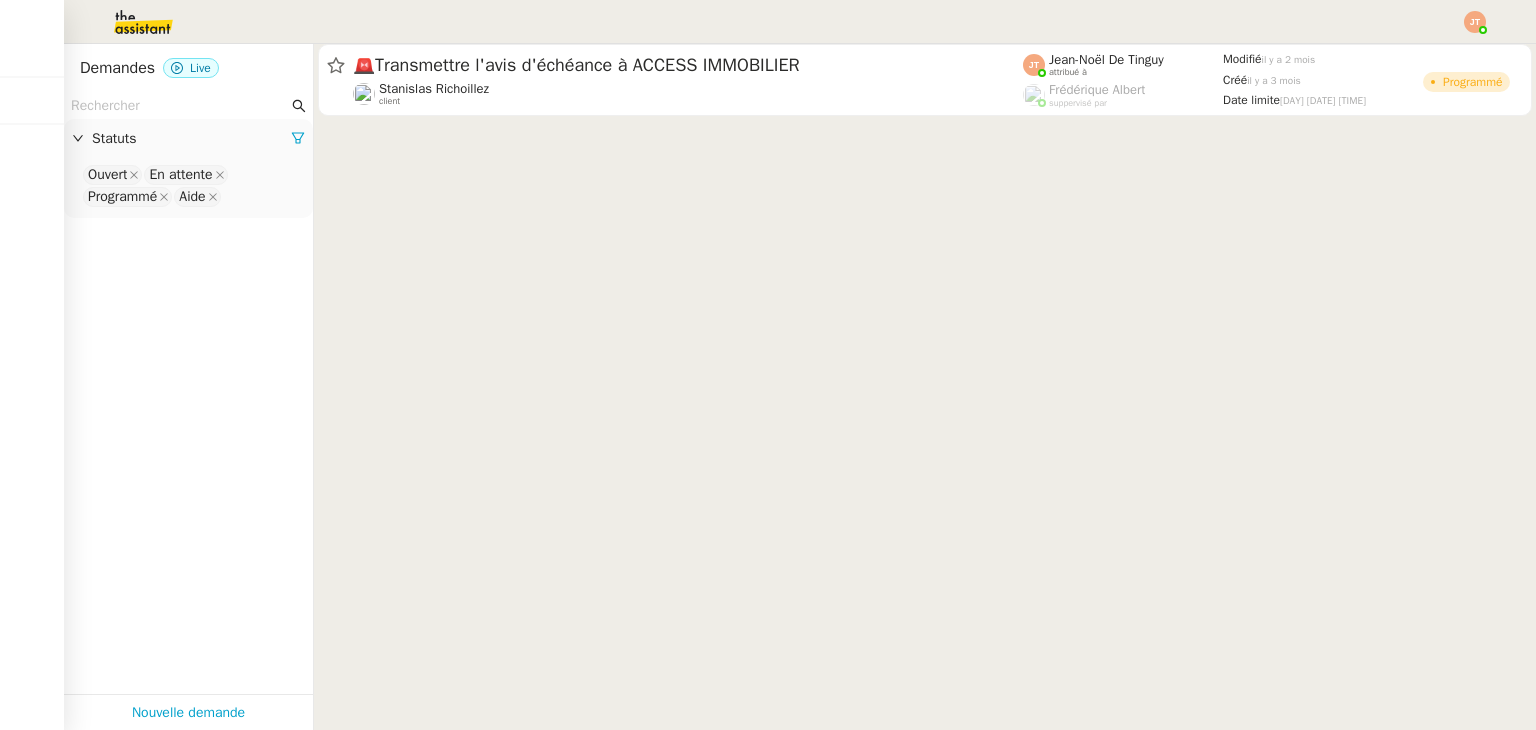 click 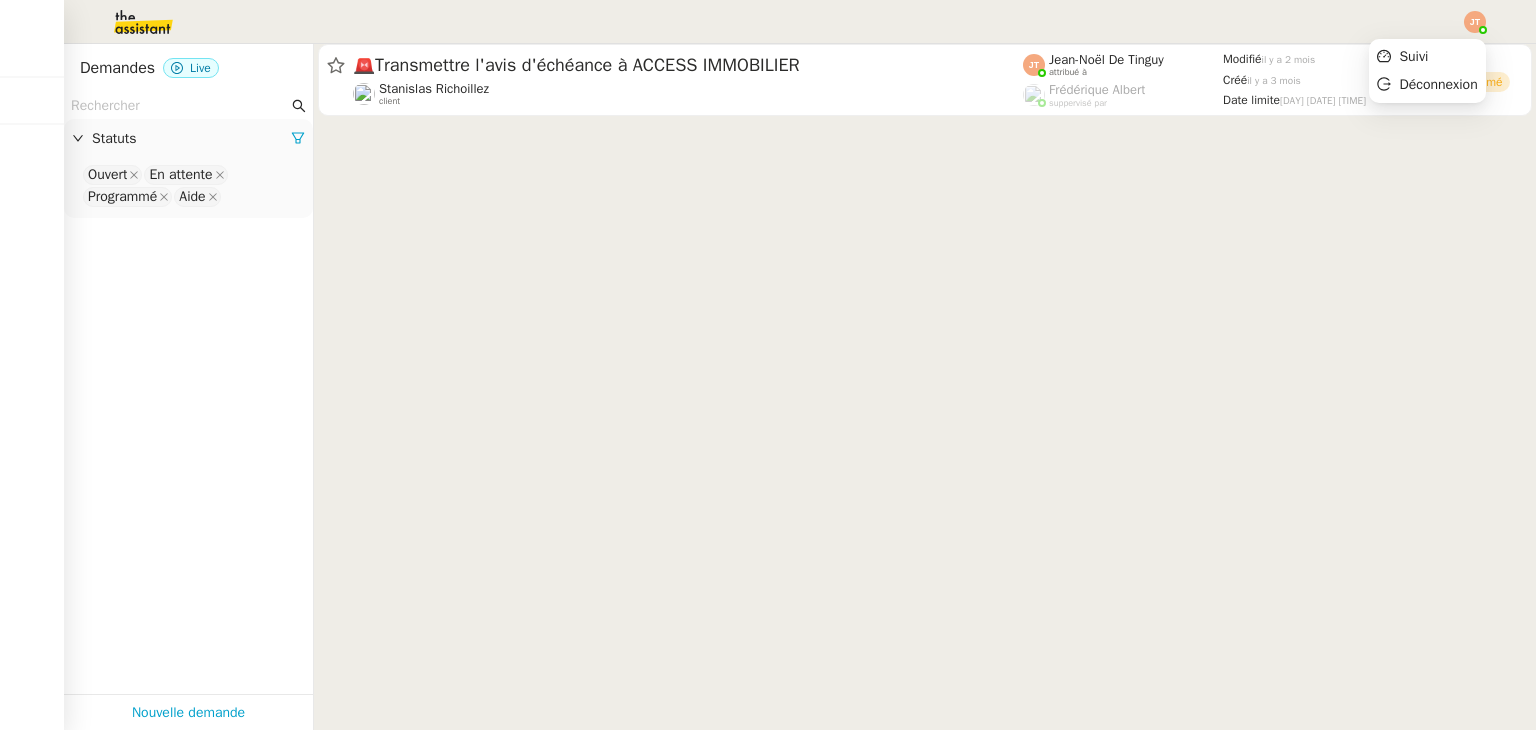 click 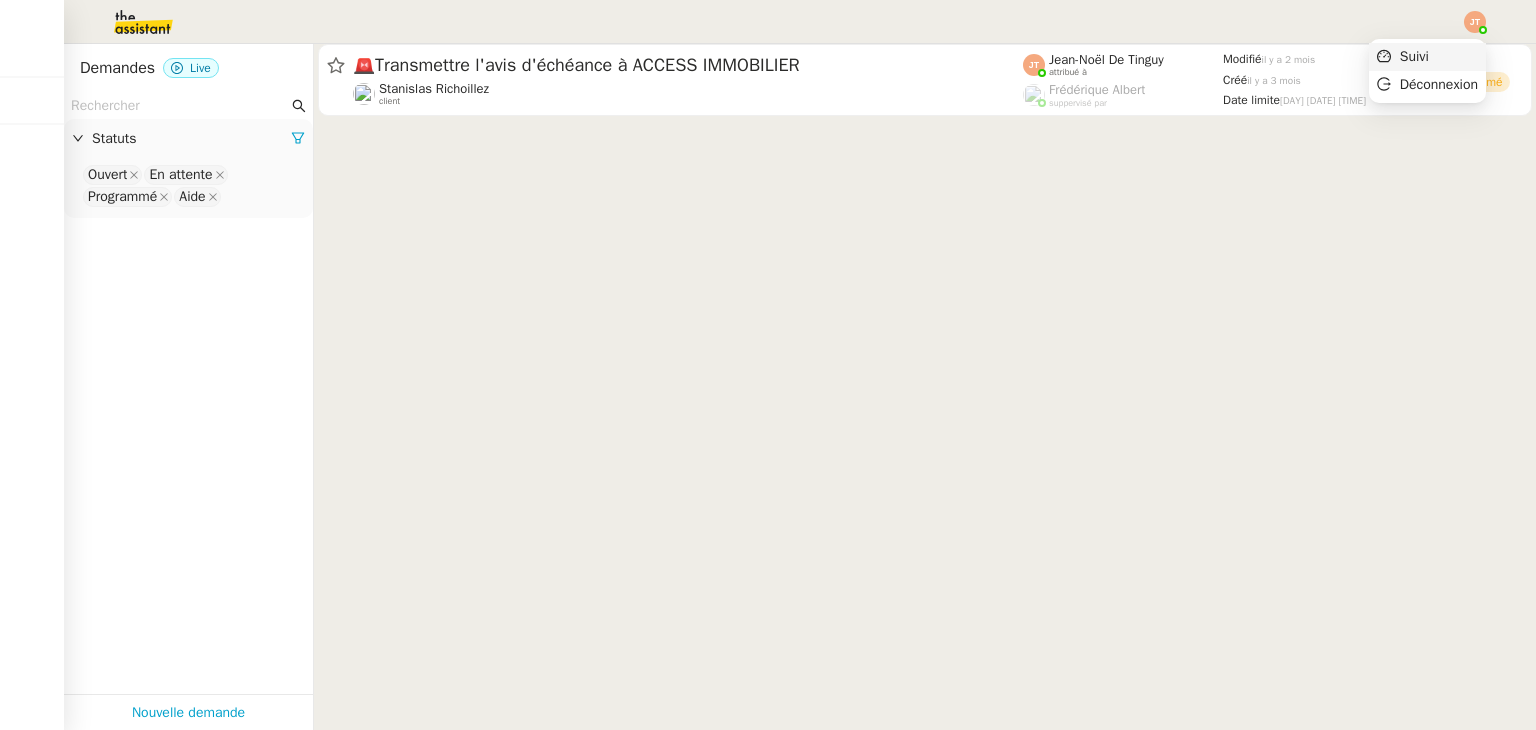 click on "Suivi" at bounding box center (1414, 56) 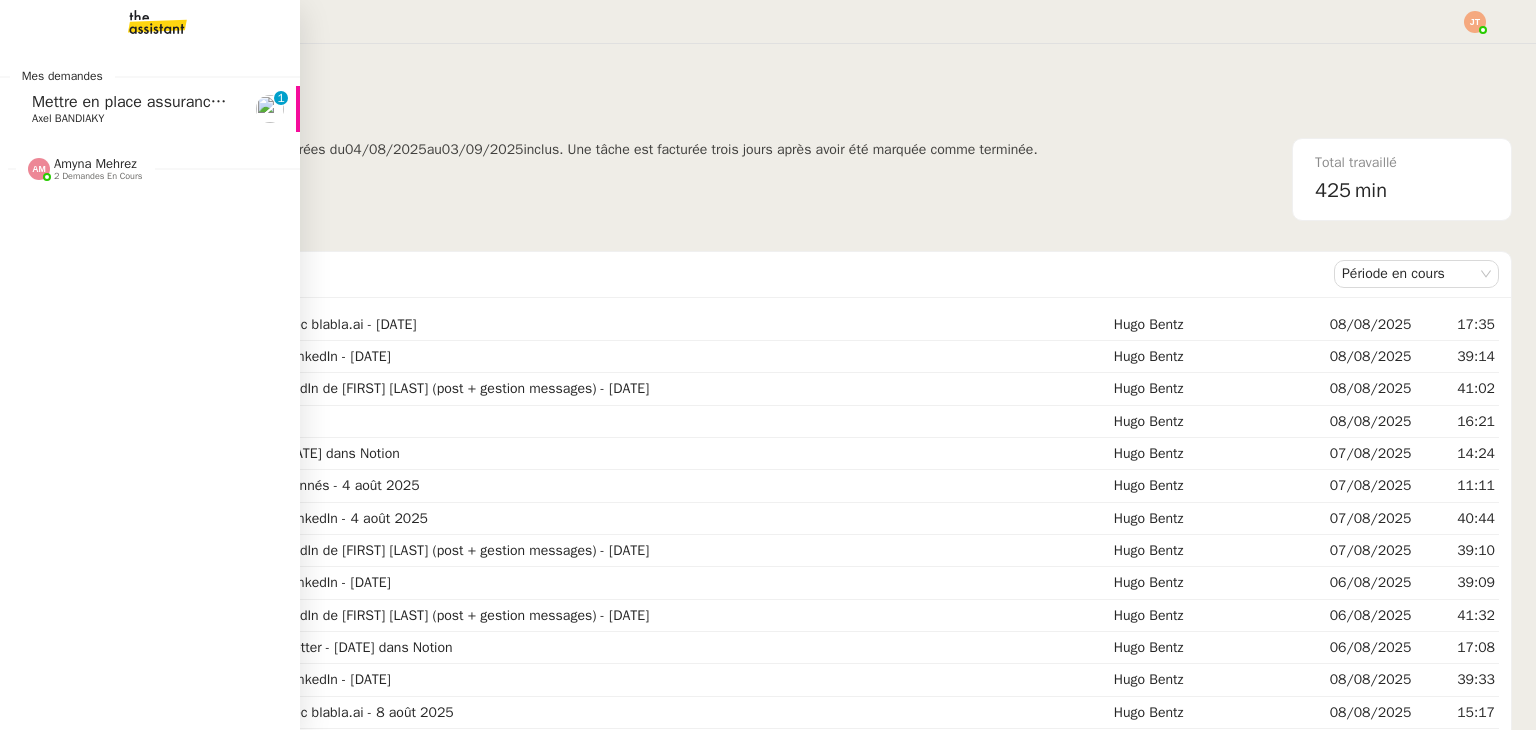 click on "Axel BANDIAKY" 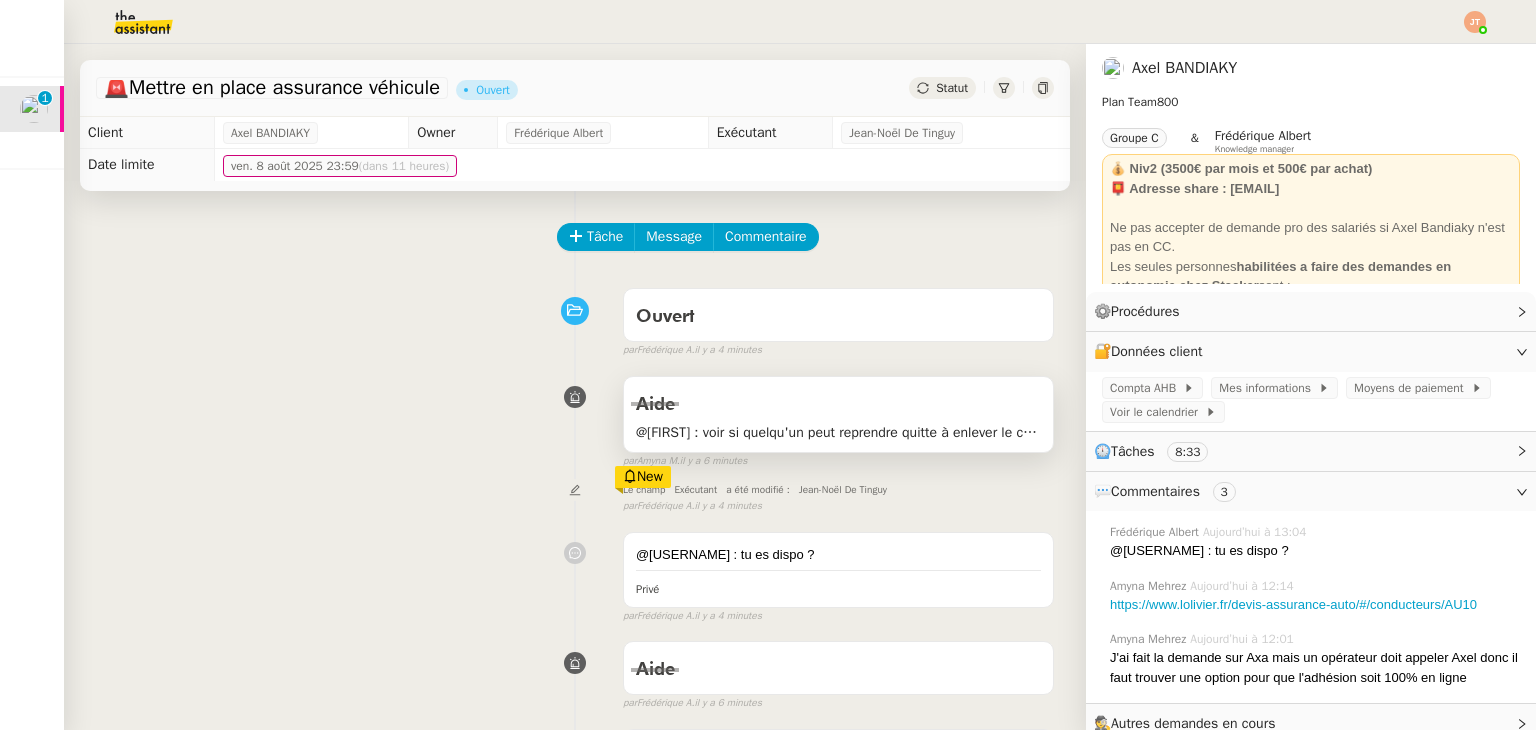click on "@[FIRST] : voir si quelqu'un peut reprendre quitte à enlever le chrono" at bounding box center [838, 432] 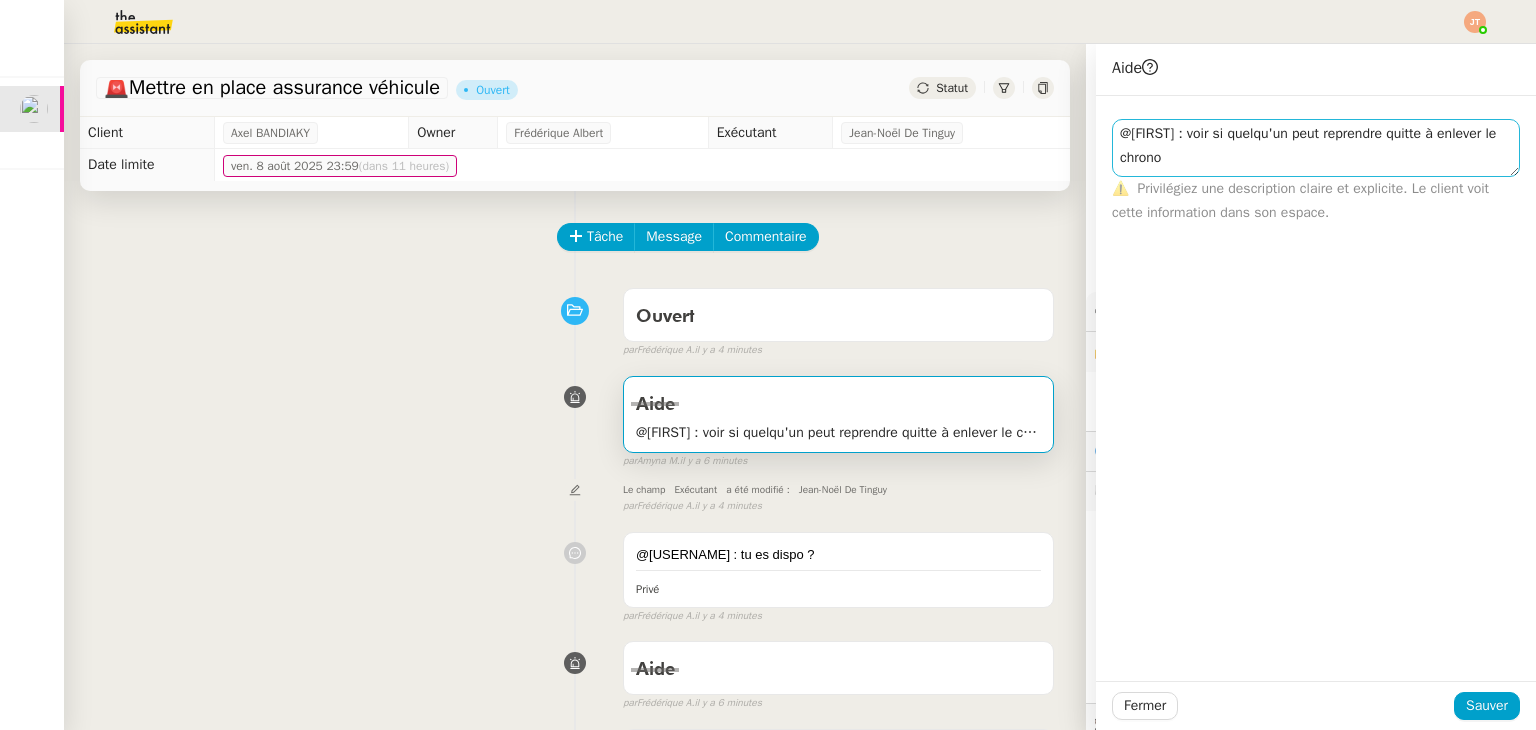 drag, startPoint x: 1498, startPoint y: 139, endPoint x: 1500, endPoint y: 167, distance: 28.071337 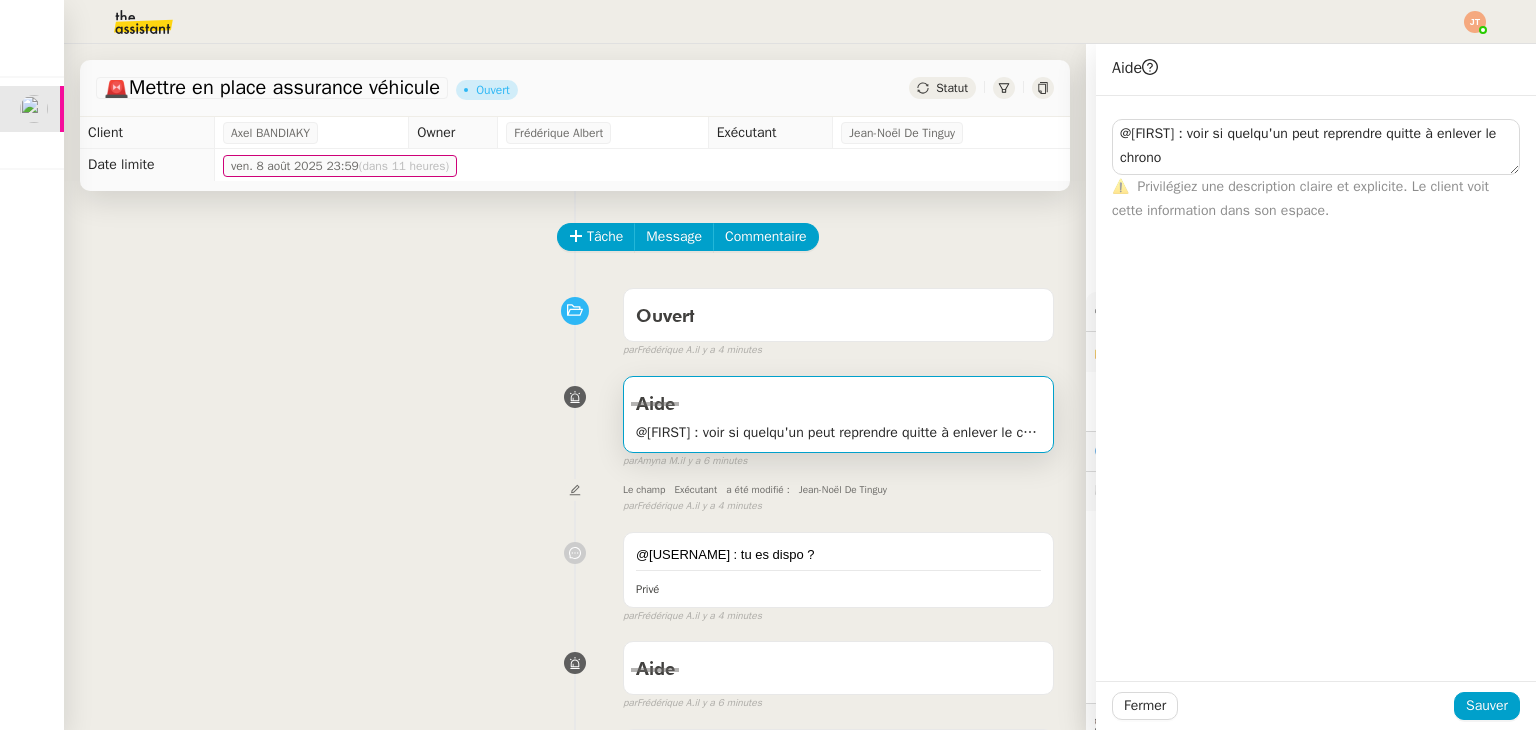 click on "Ouvert false par   [FIRST]  [INITIAL].   il y a 4 minutes" at bounding box center (575, 319) 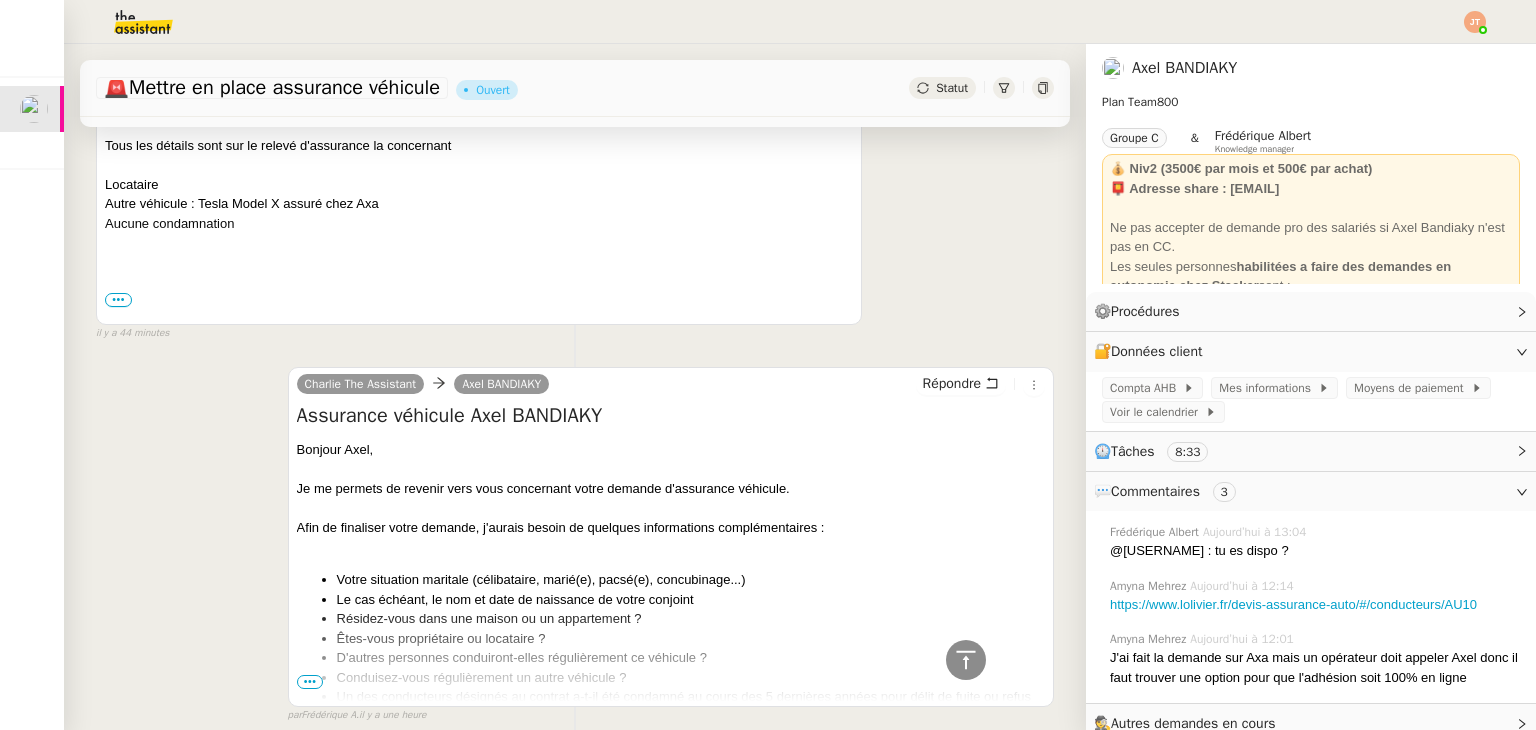 scroll, scrollTop: 1112, scrollLeft: 0, axis: vertical 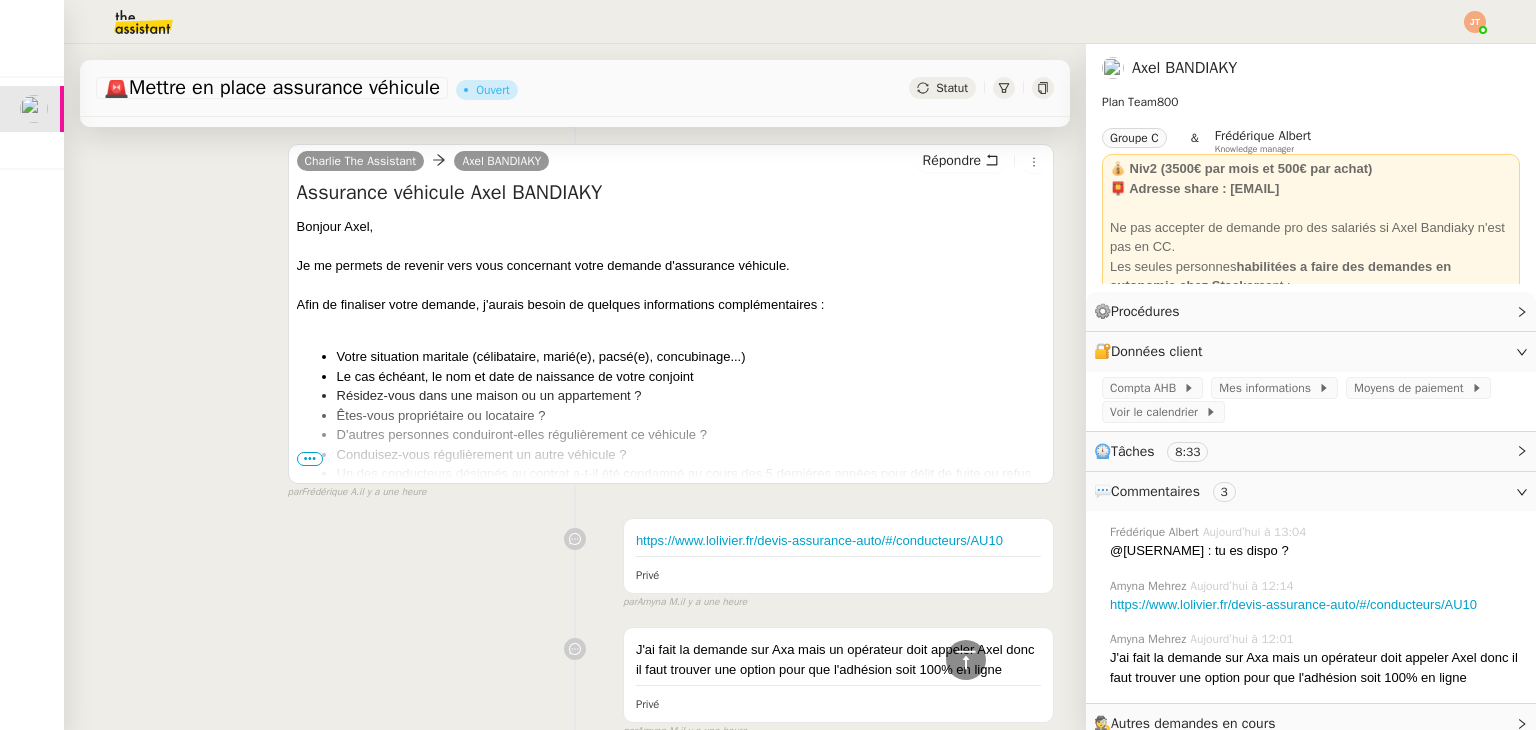 click on "•••" at bounding box center [310, 459] 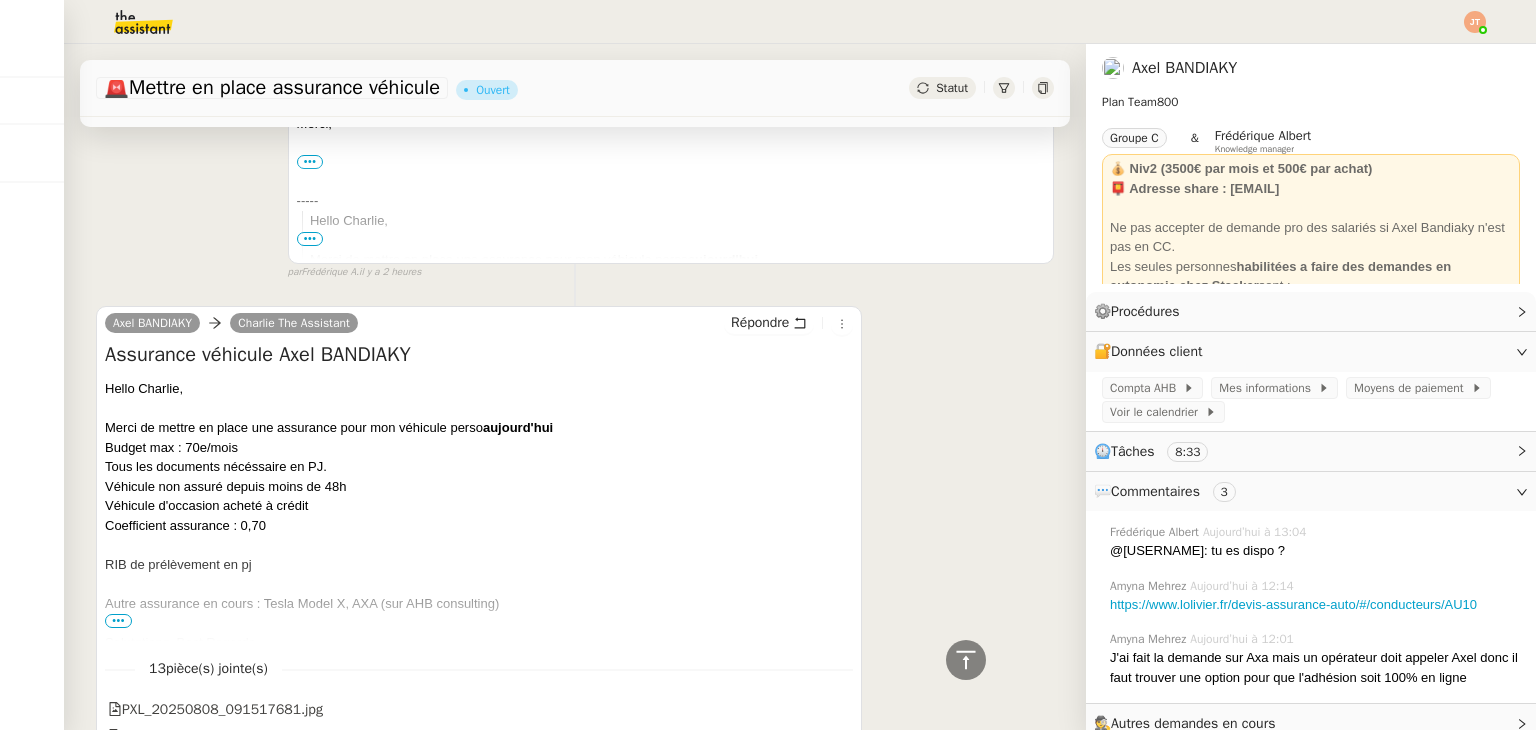 scroll, scrollTop: 2900, scrollLeft: 0, axis: vertical 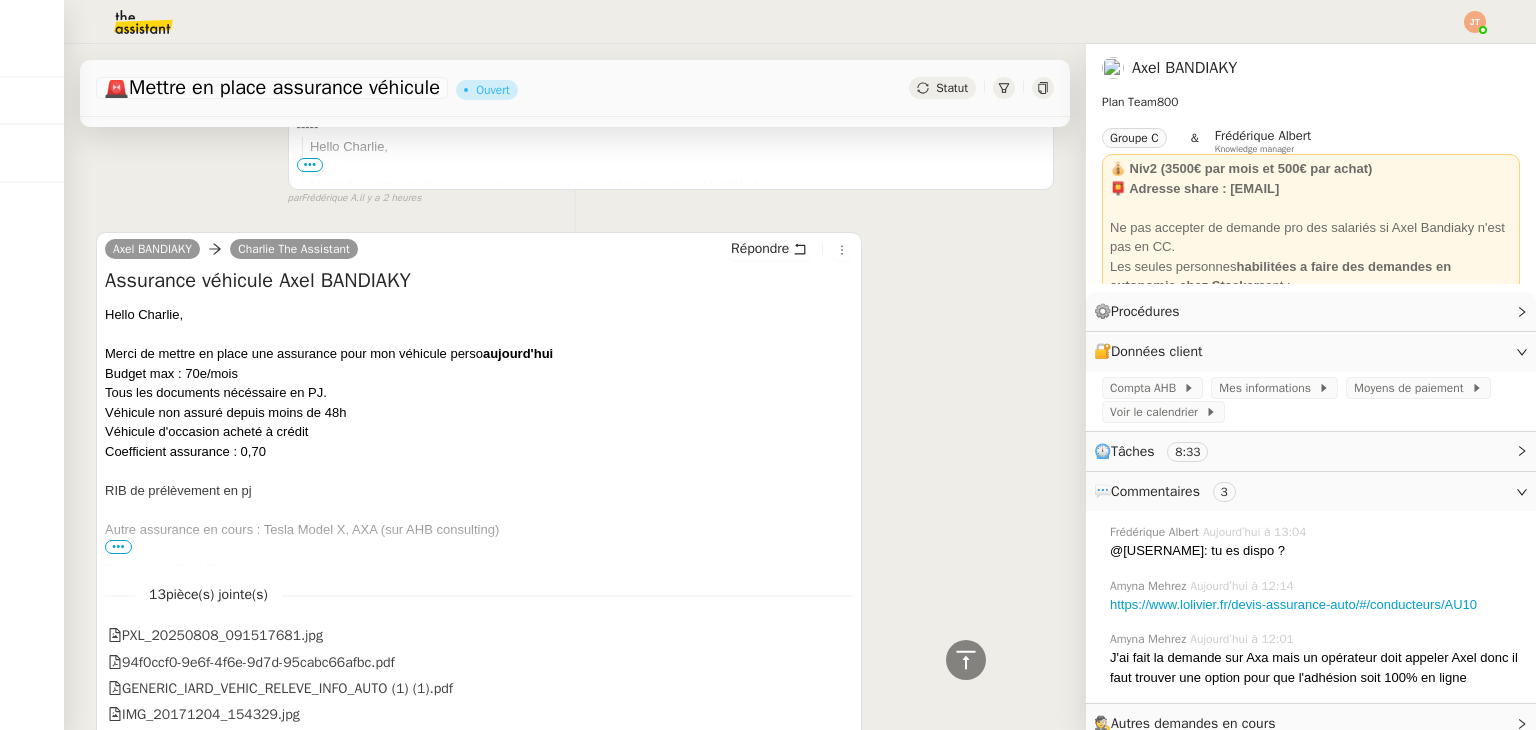 click on "•••" at bounding box center (118, 547) 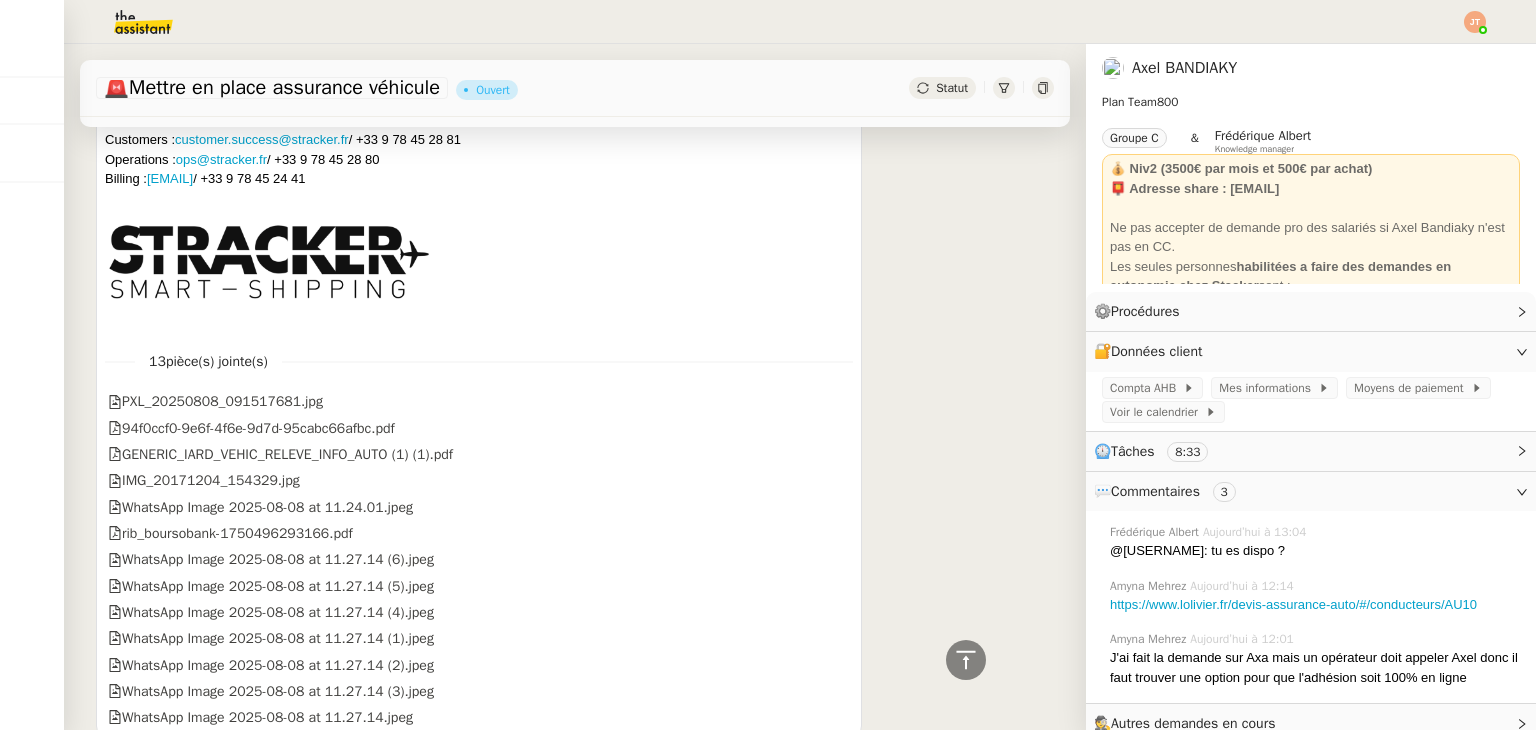 scroll, scrollTop: 3576, scrollLeft: 0, axis: vertical 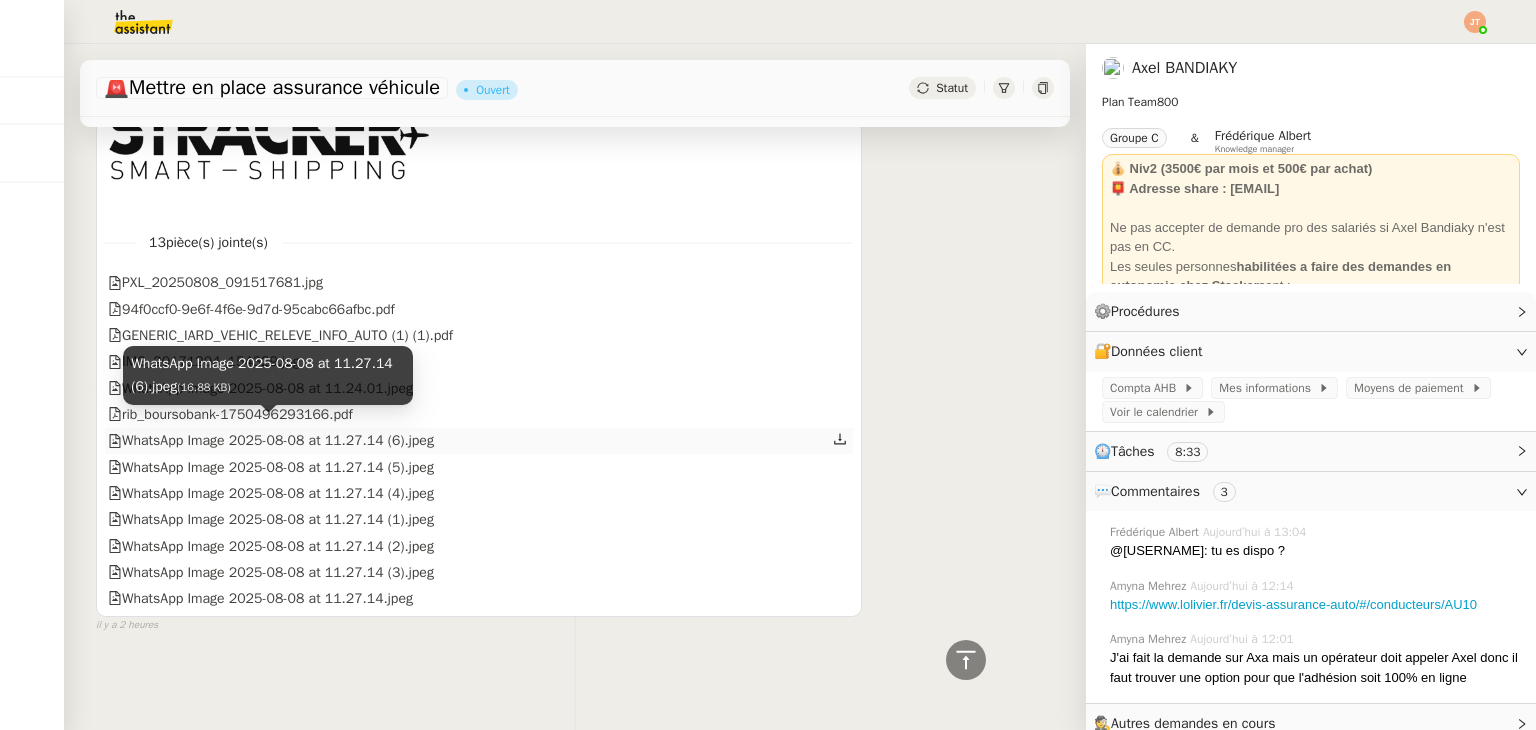 click on "WhatsApp Image 2025-08-08 at 11.27.14 (6).jpeg" 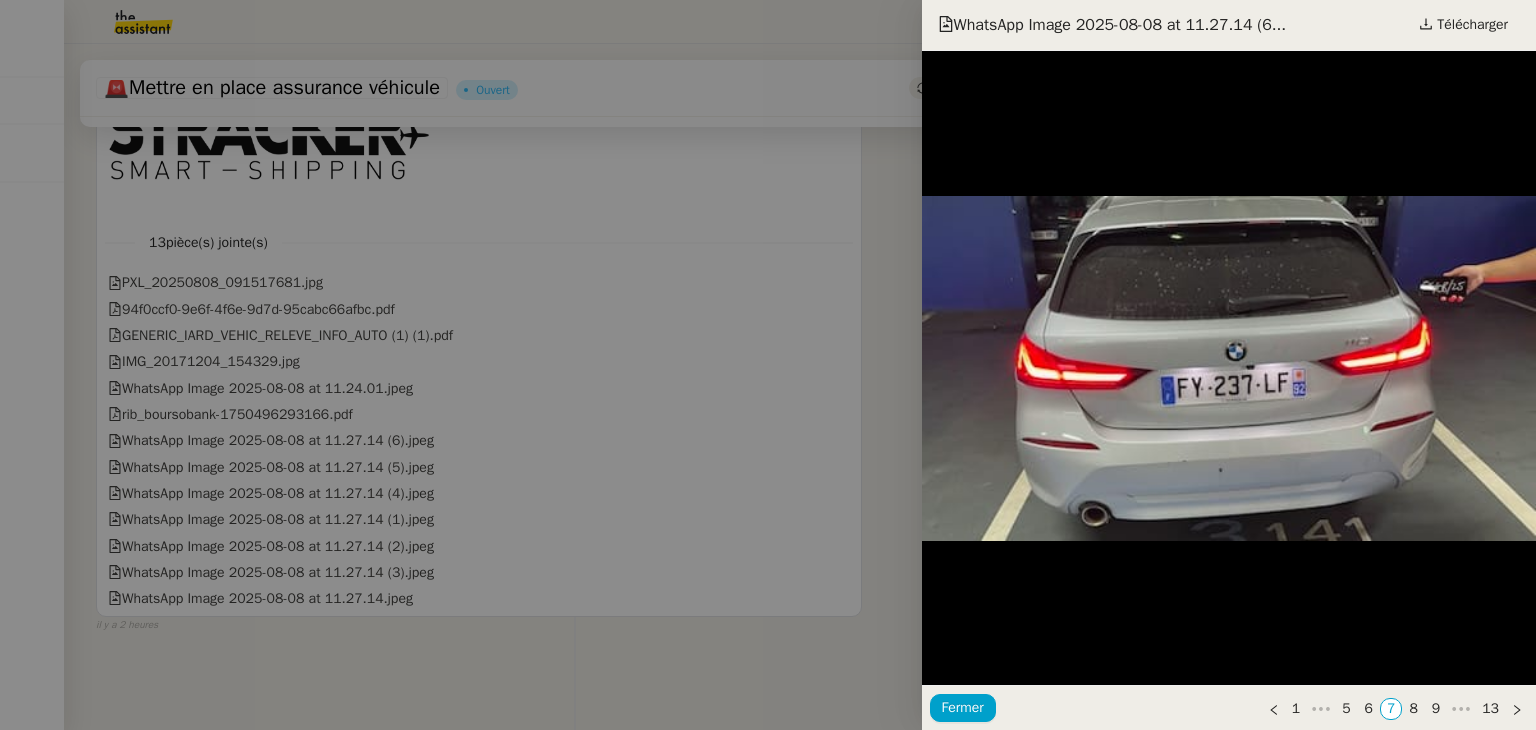 click at bounding box center (768, 365) 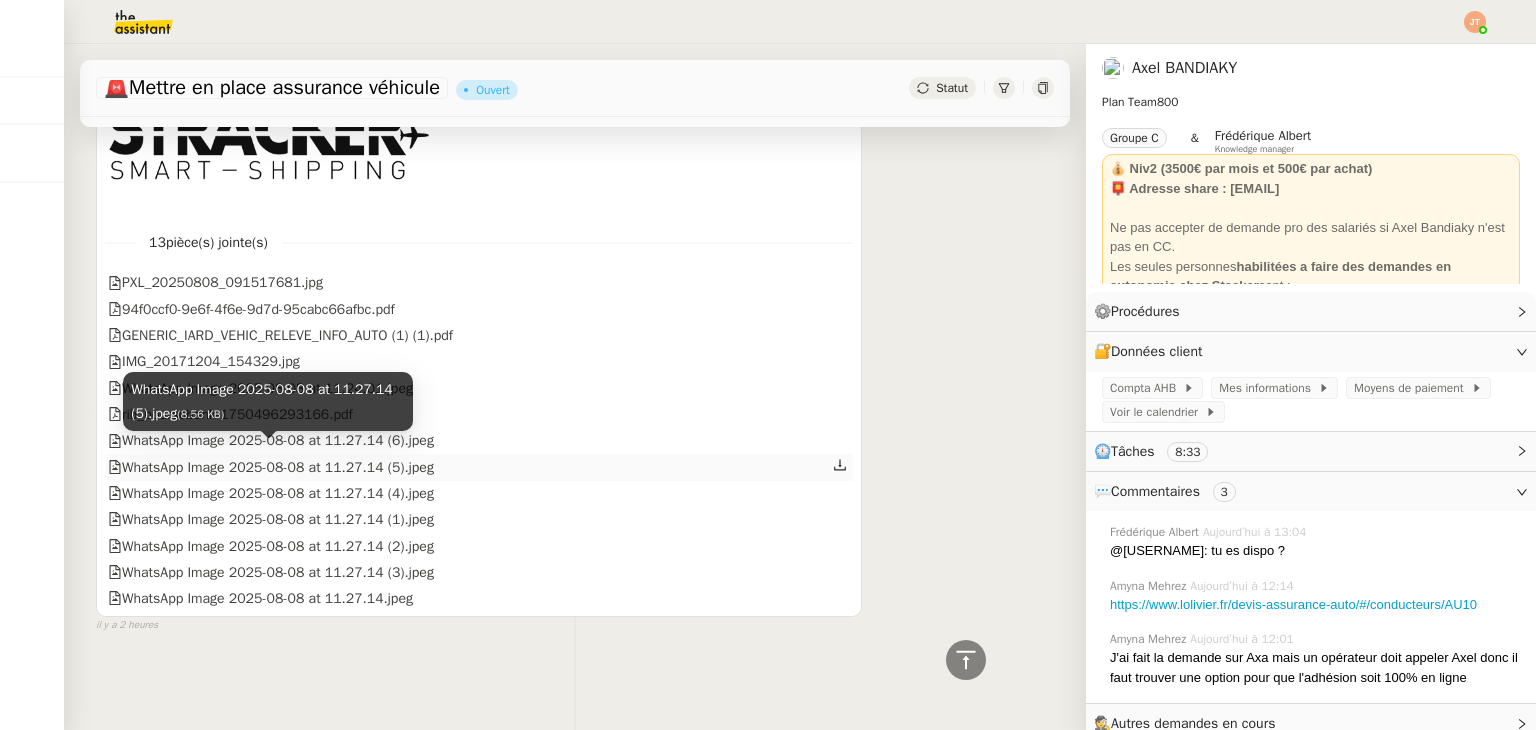 click on "WhatsApp Image 2025-08-08 at 11.27.14 (5).jpeg" 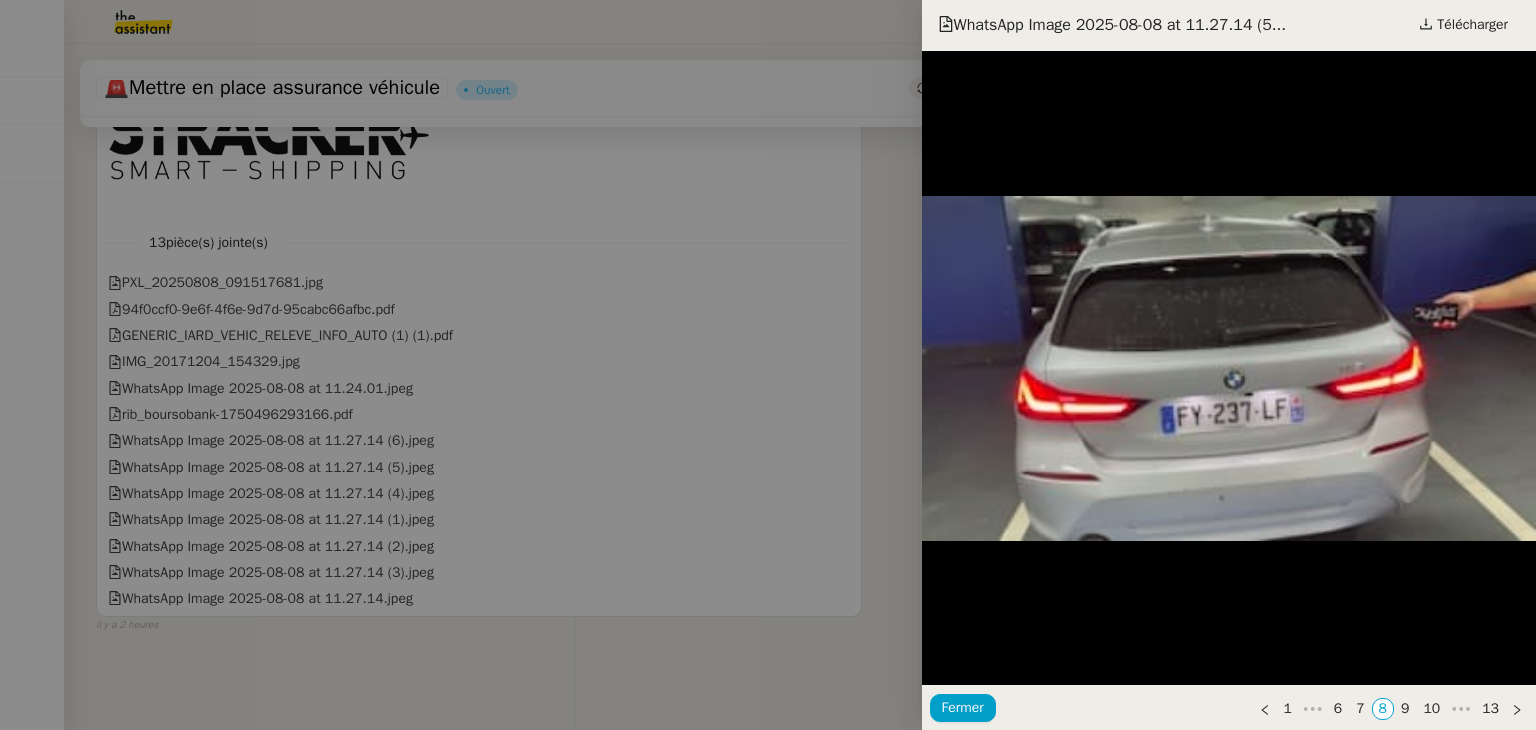 click at bounding box center [768, 365] 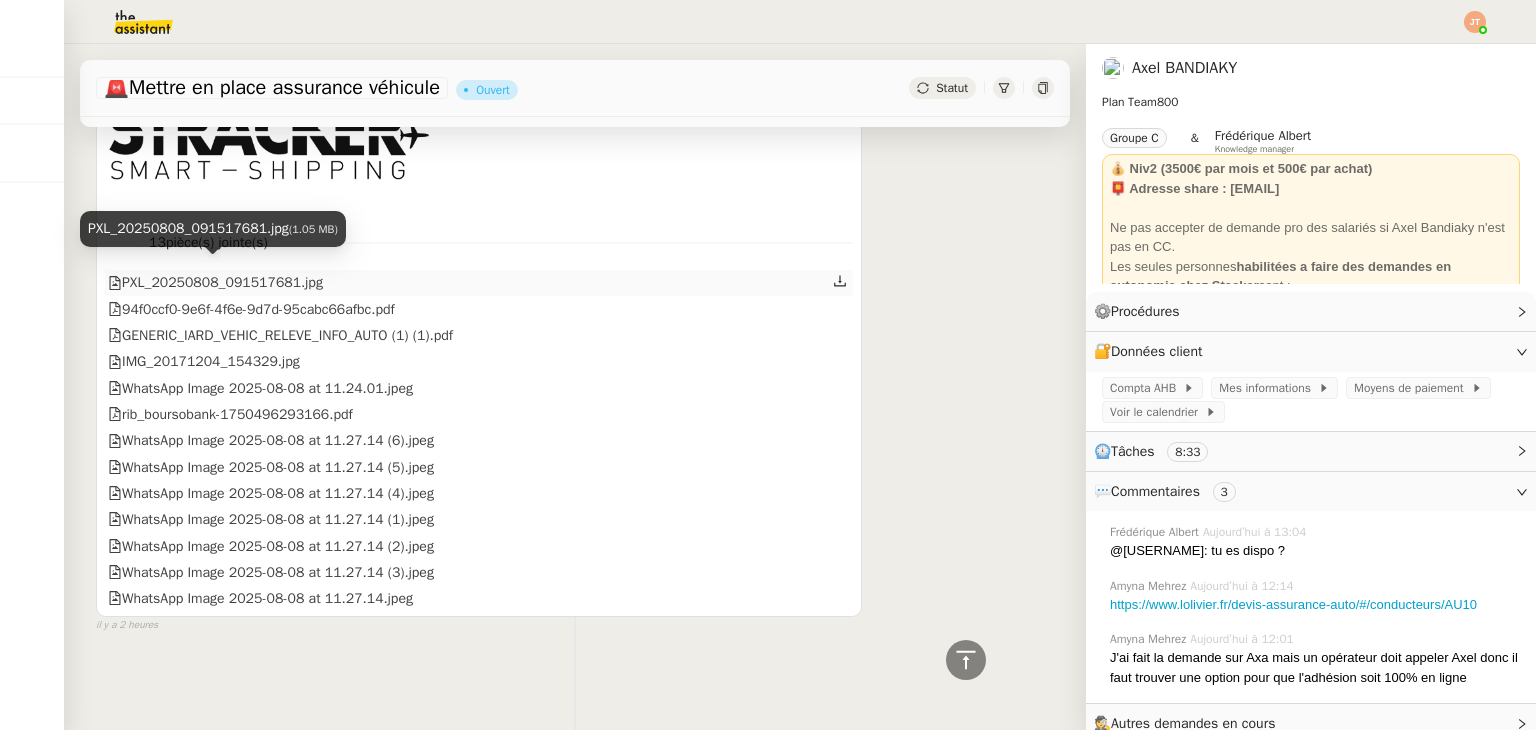 click on "PXL_20250808_091517681.jpg" 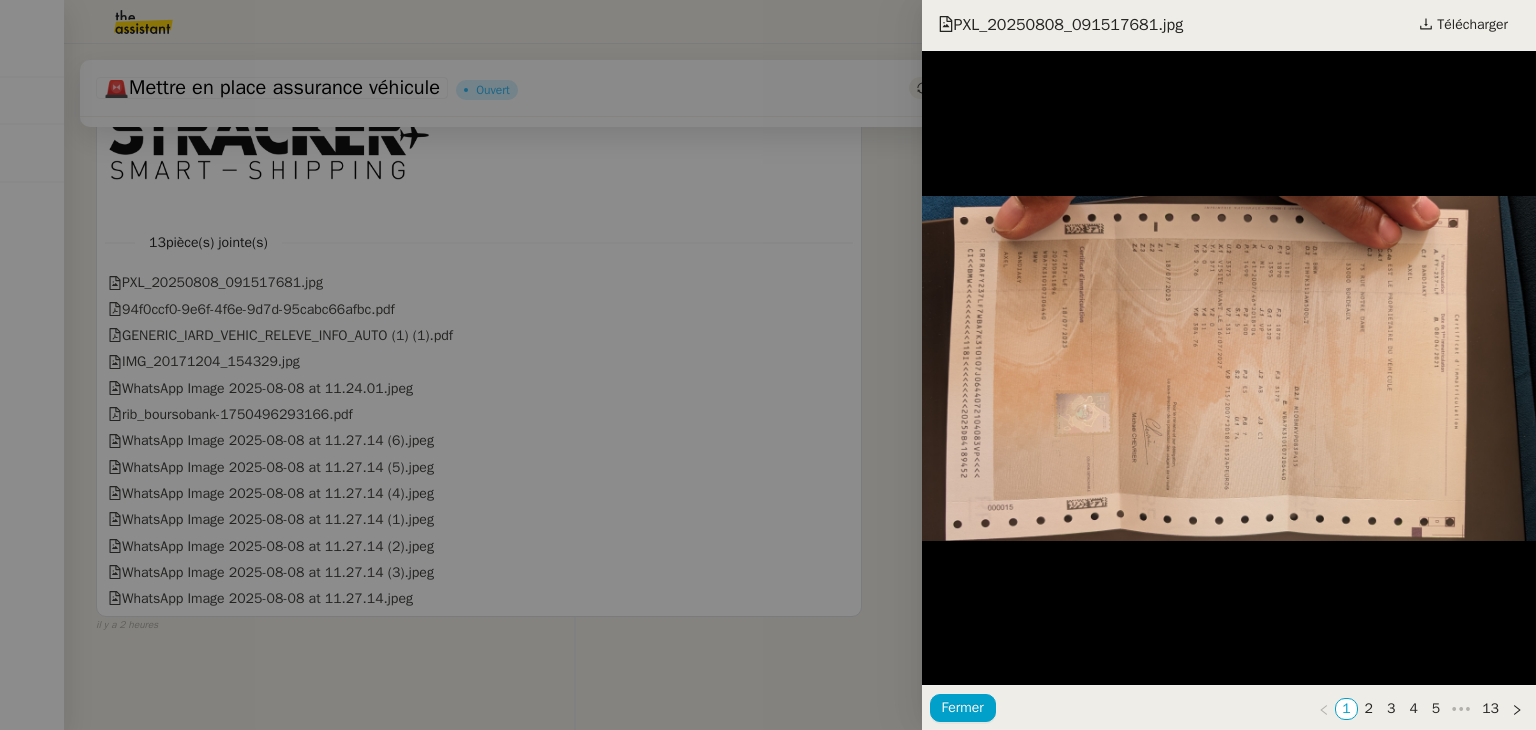 click at bounding box center (768, 365) 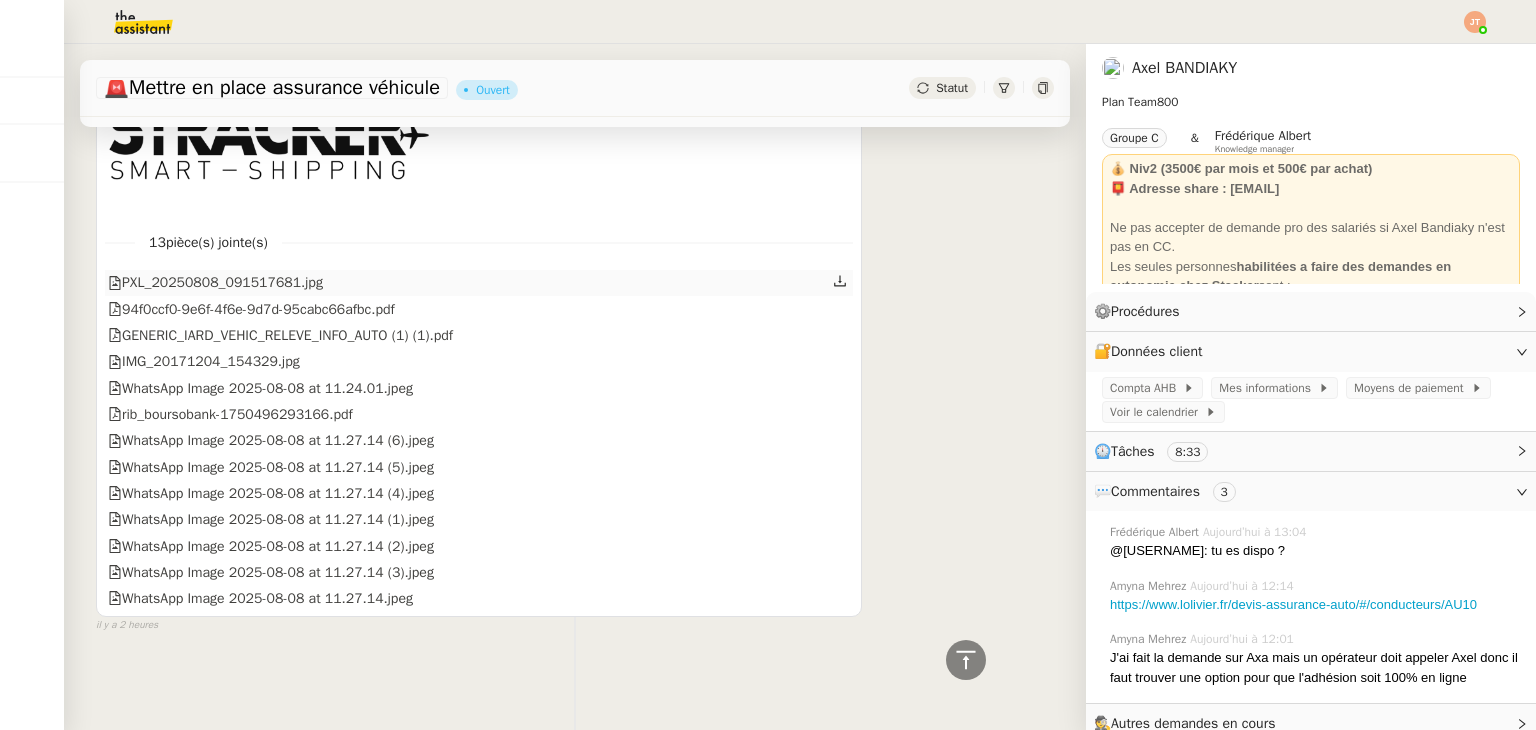 click 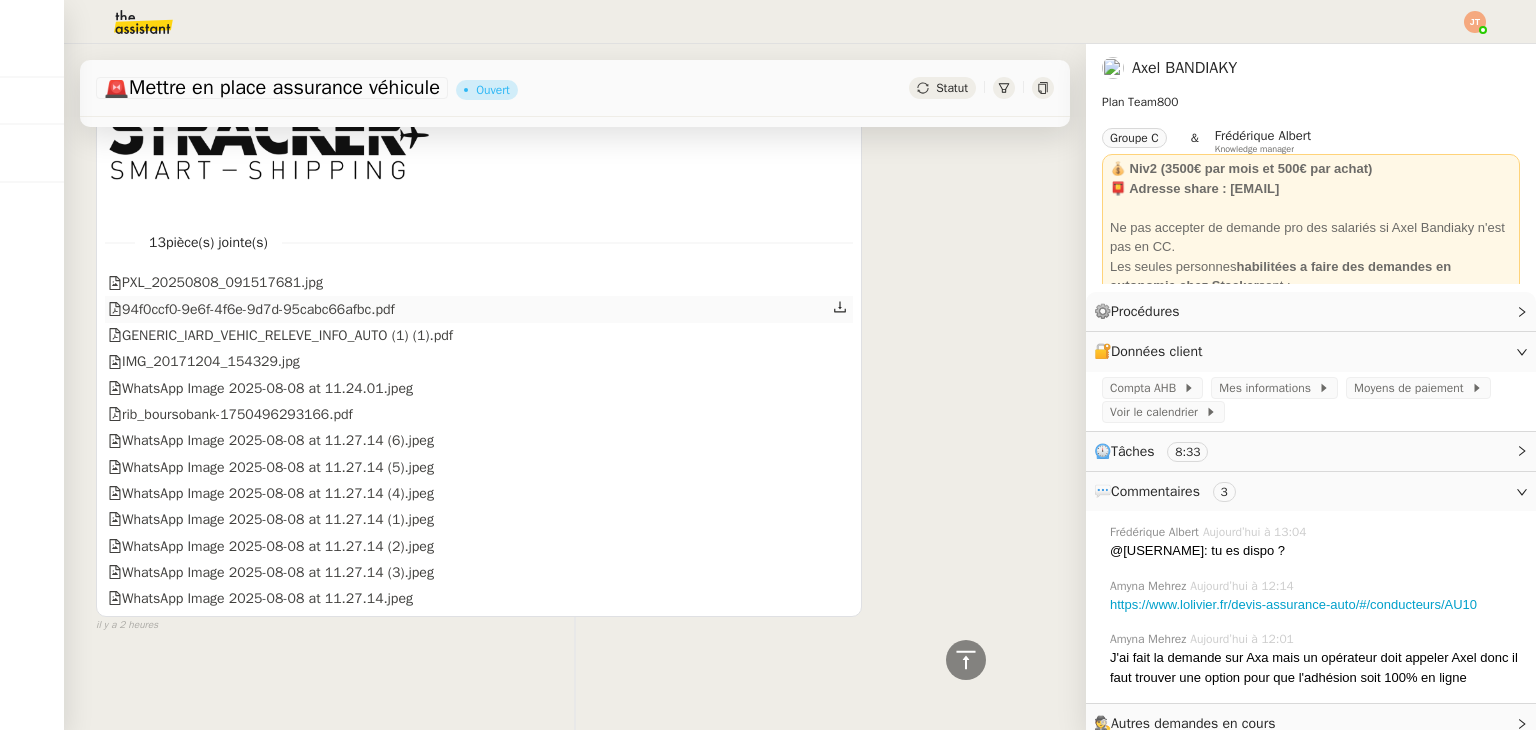 click 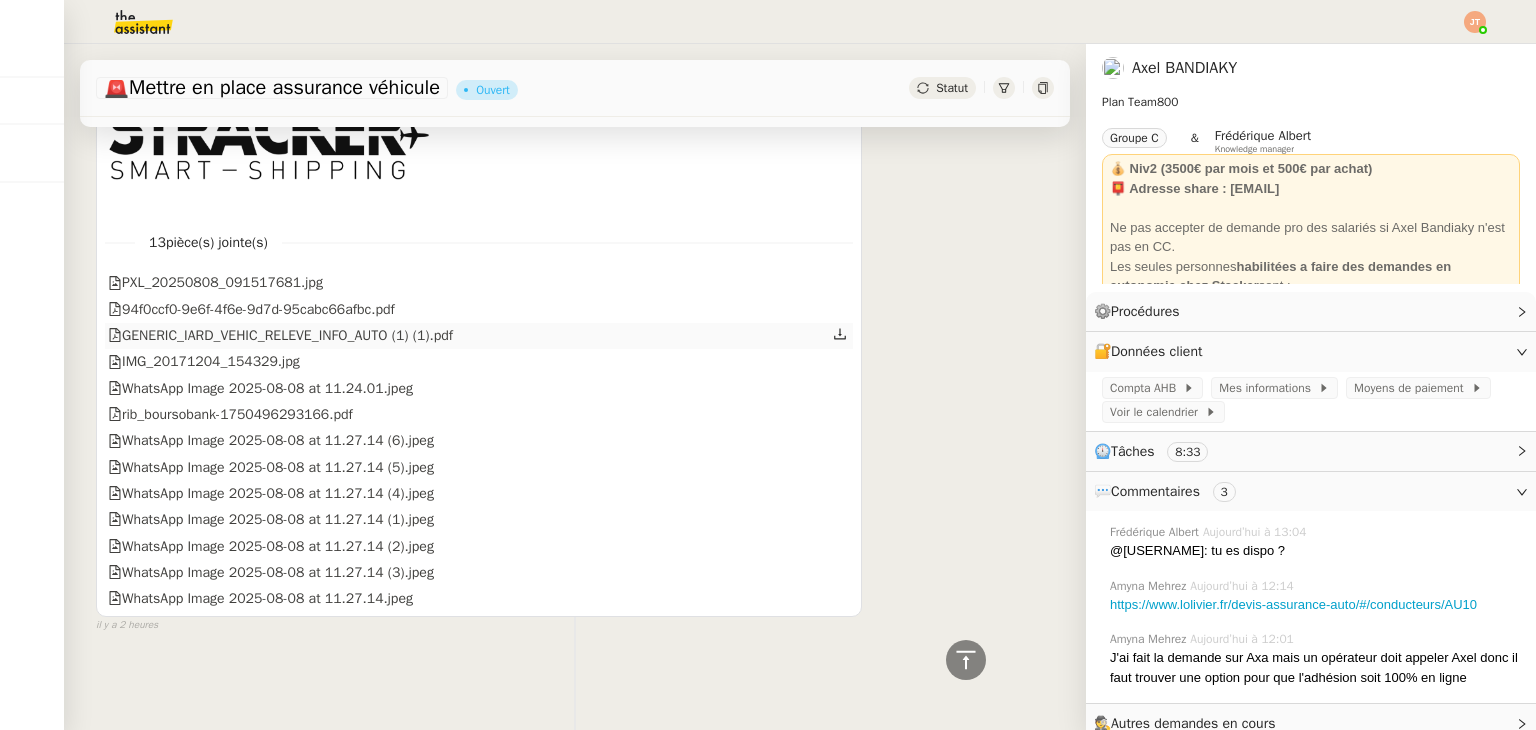 click 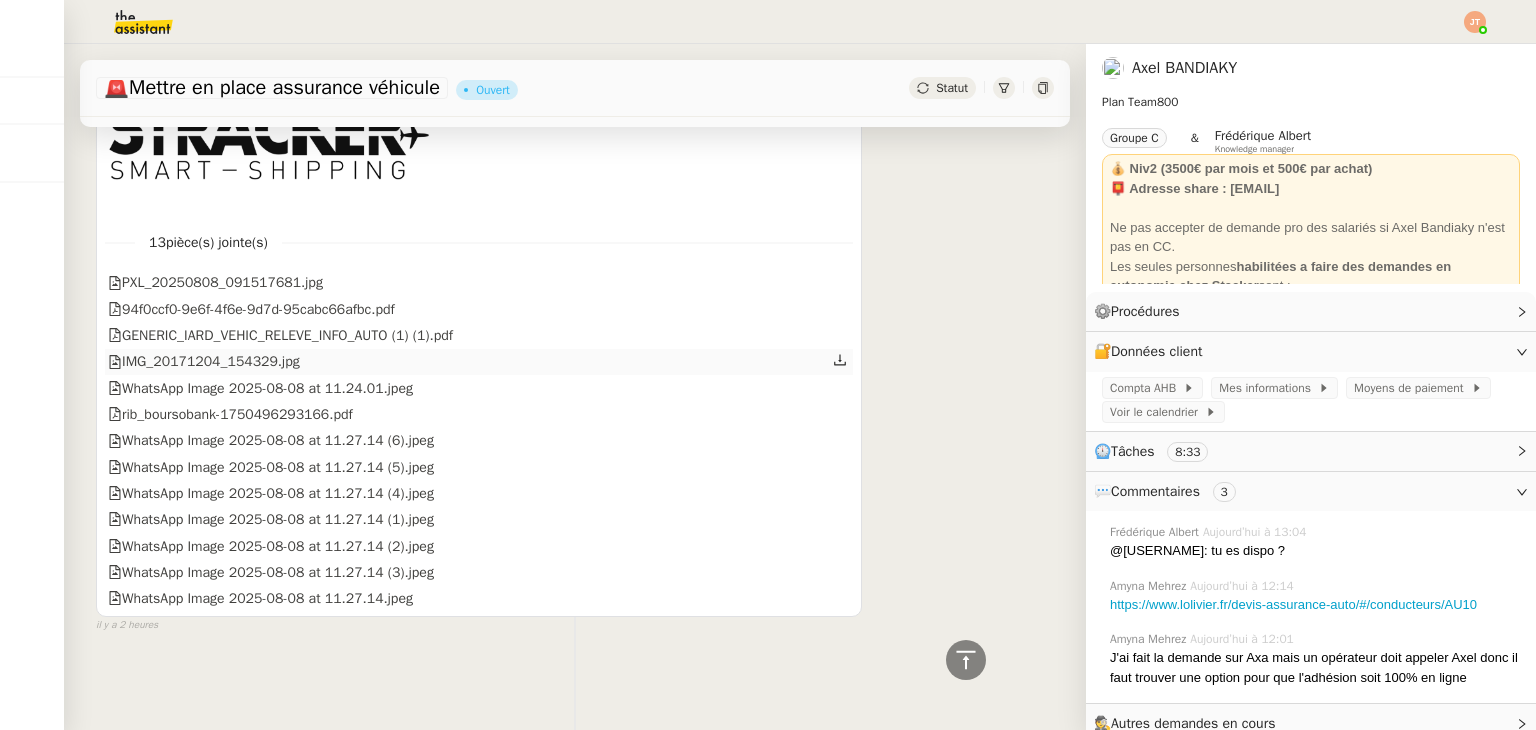click 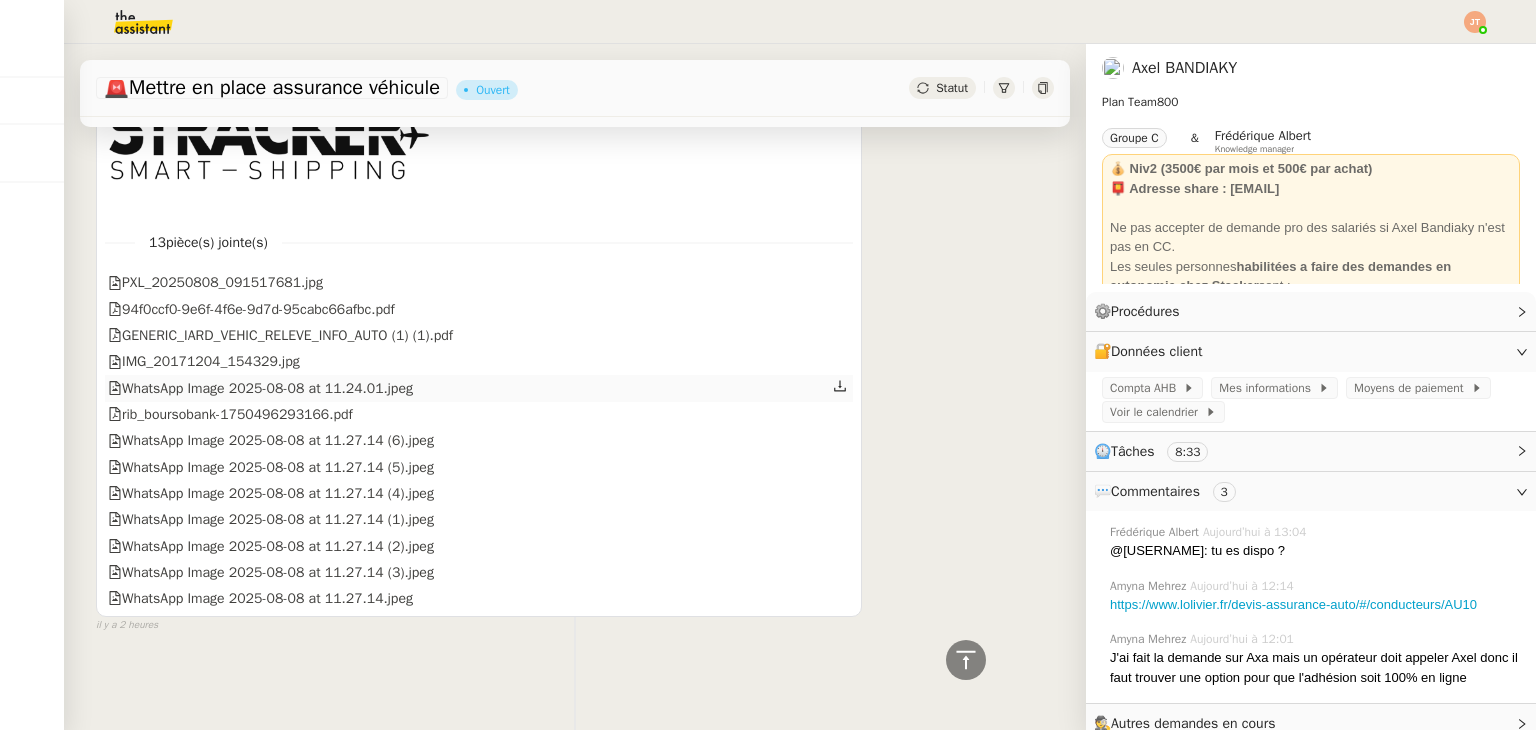 click 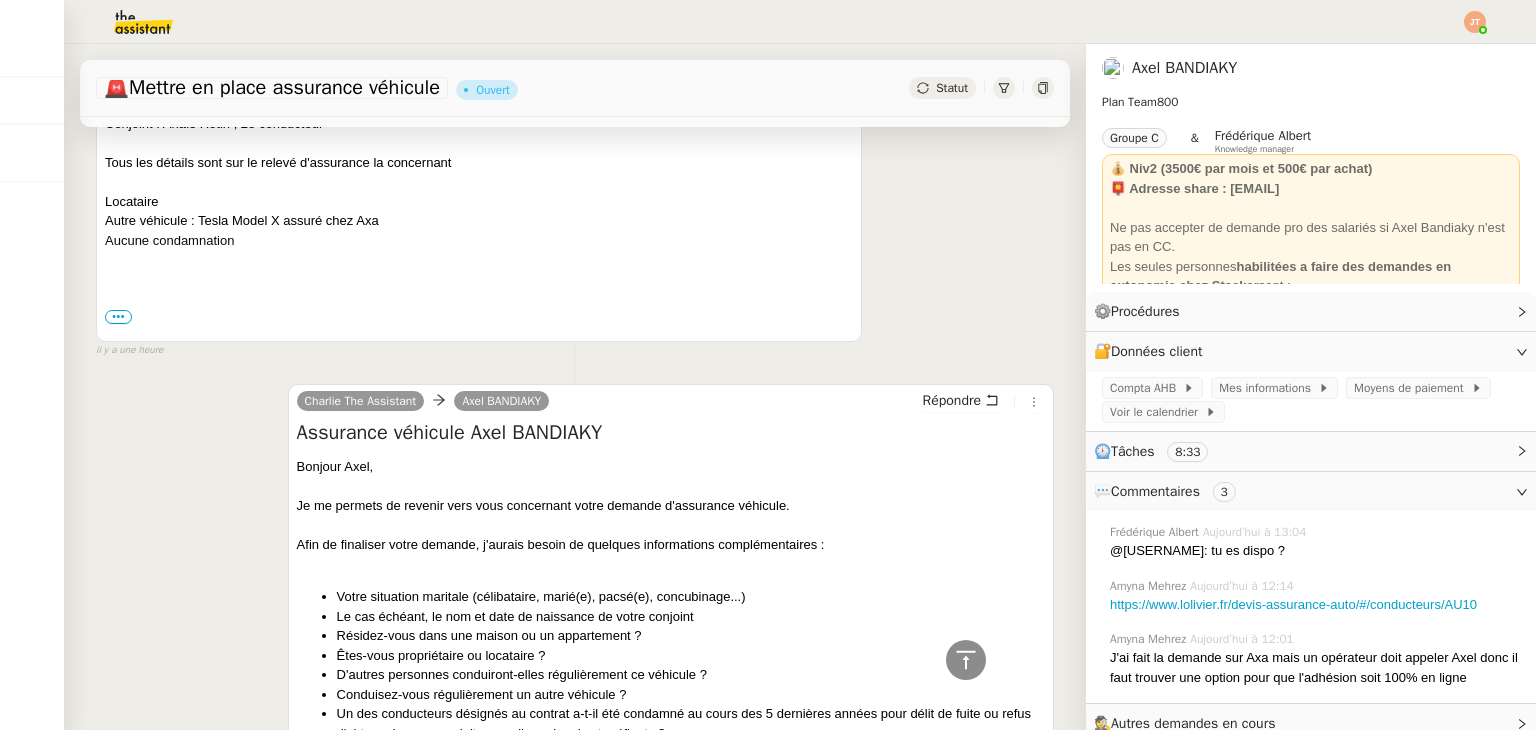 scroll, scrollTop: 876, scrollLeft: 0, axis: vertical 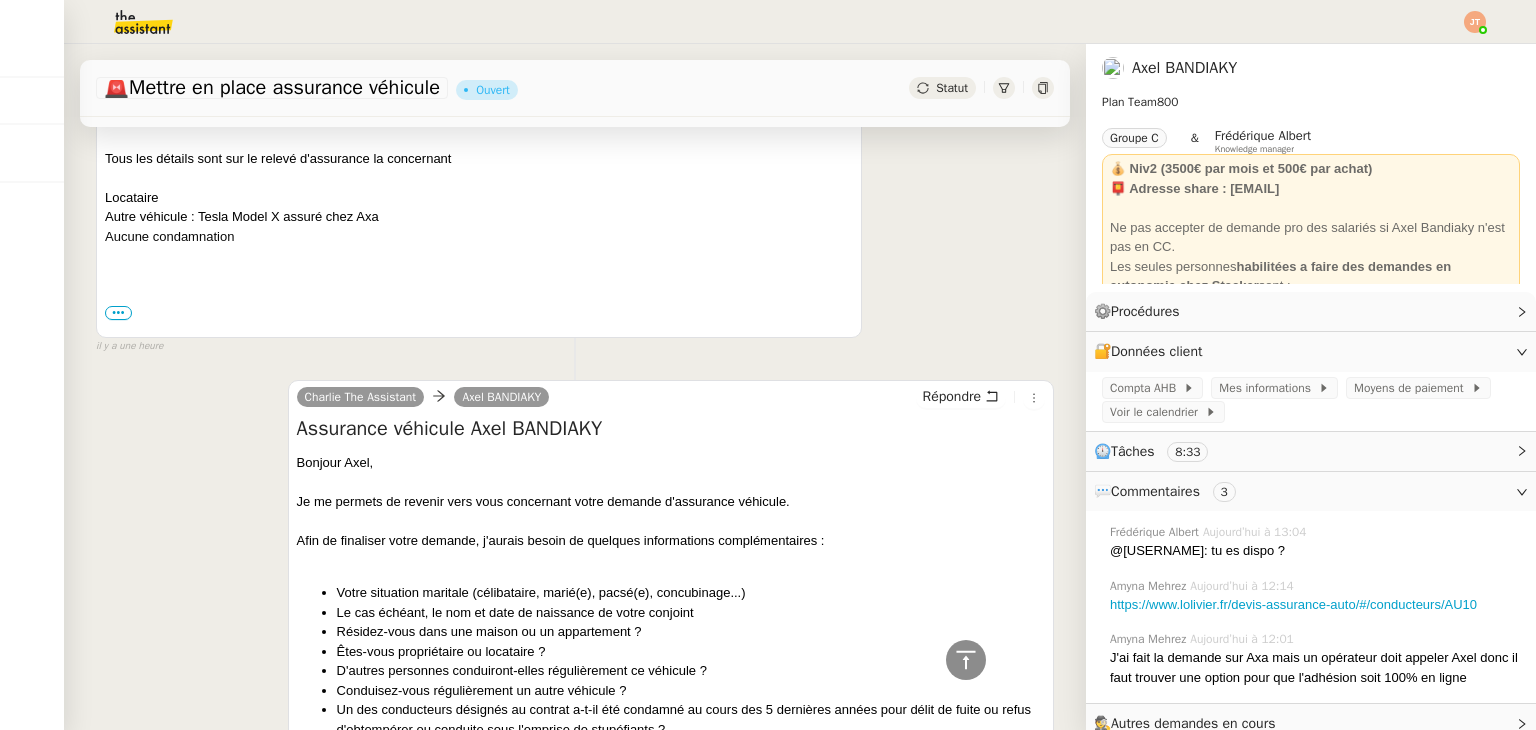 click on "•••" at bounding box center [118, 313] 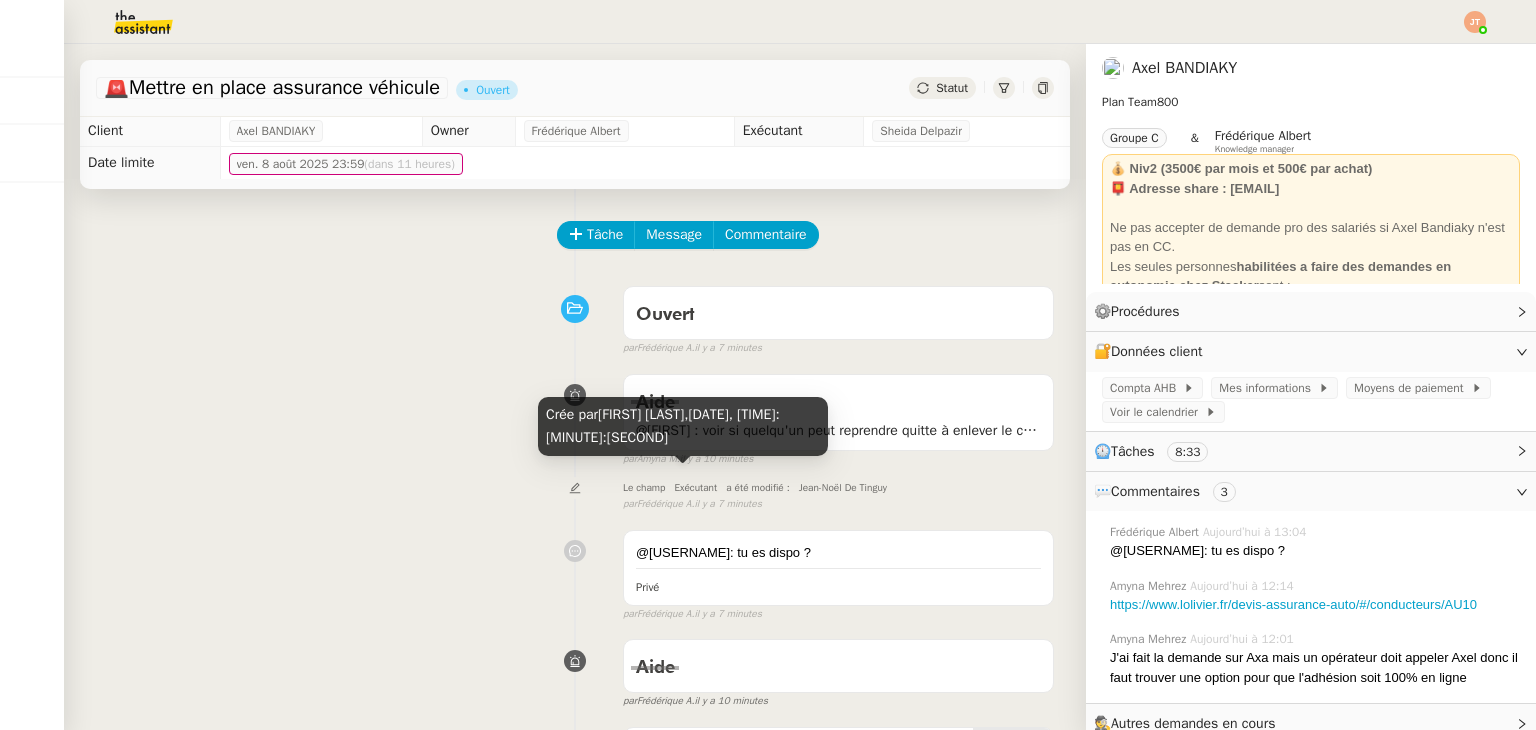 scroll, scrollTop: 0, scrollLeft: 0, axis: both 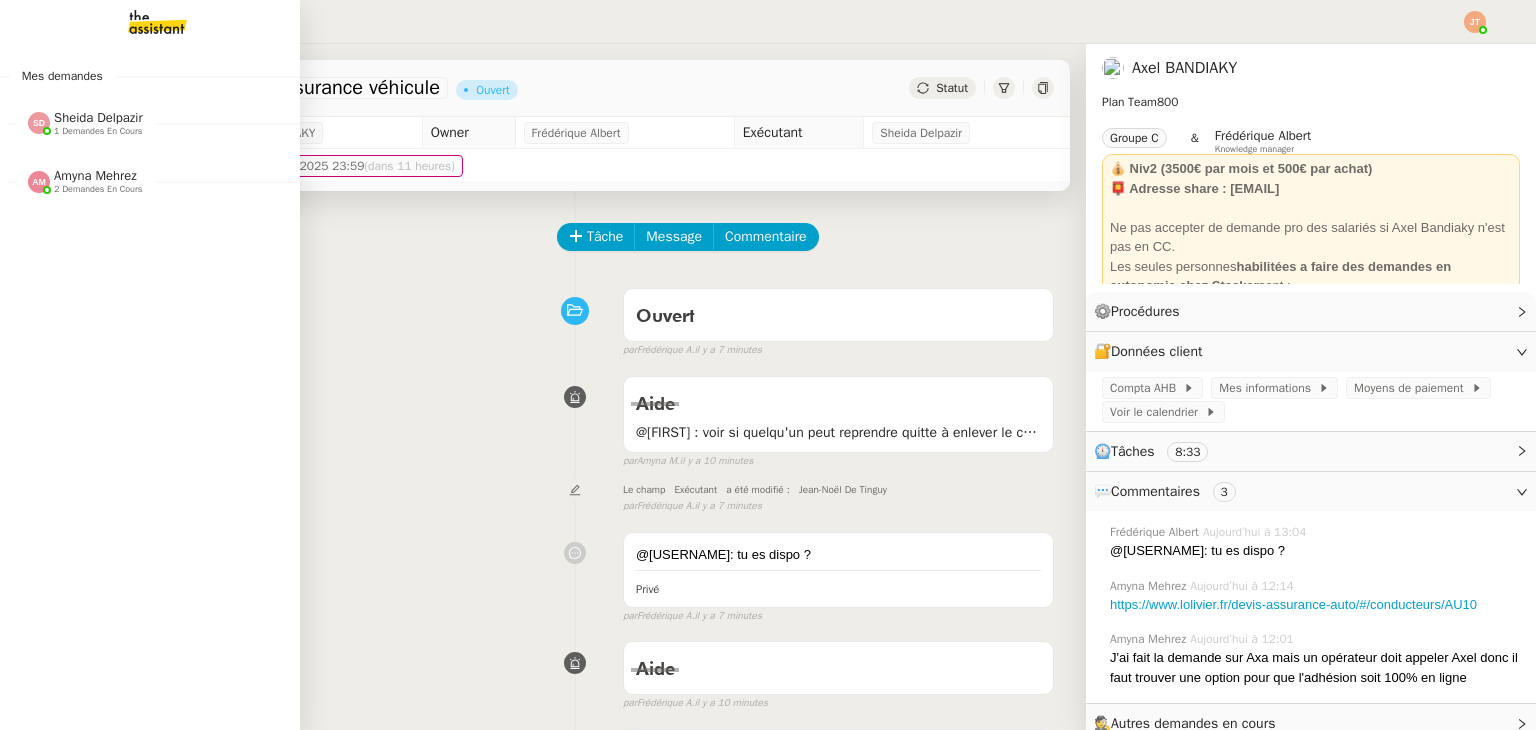 click on "Sheida Delpazir" 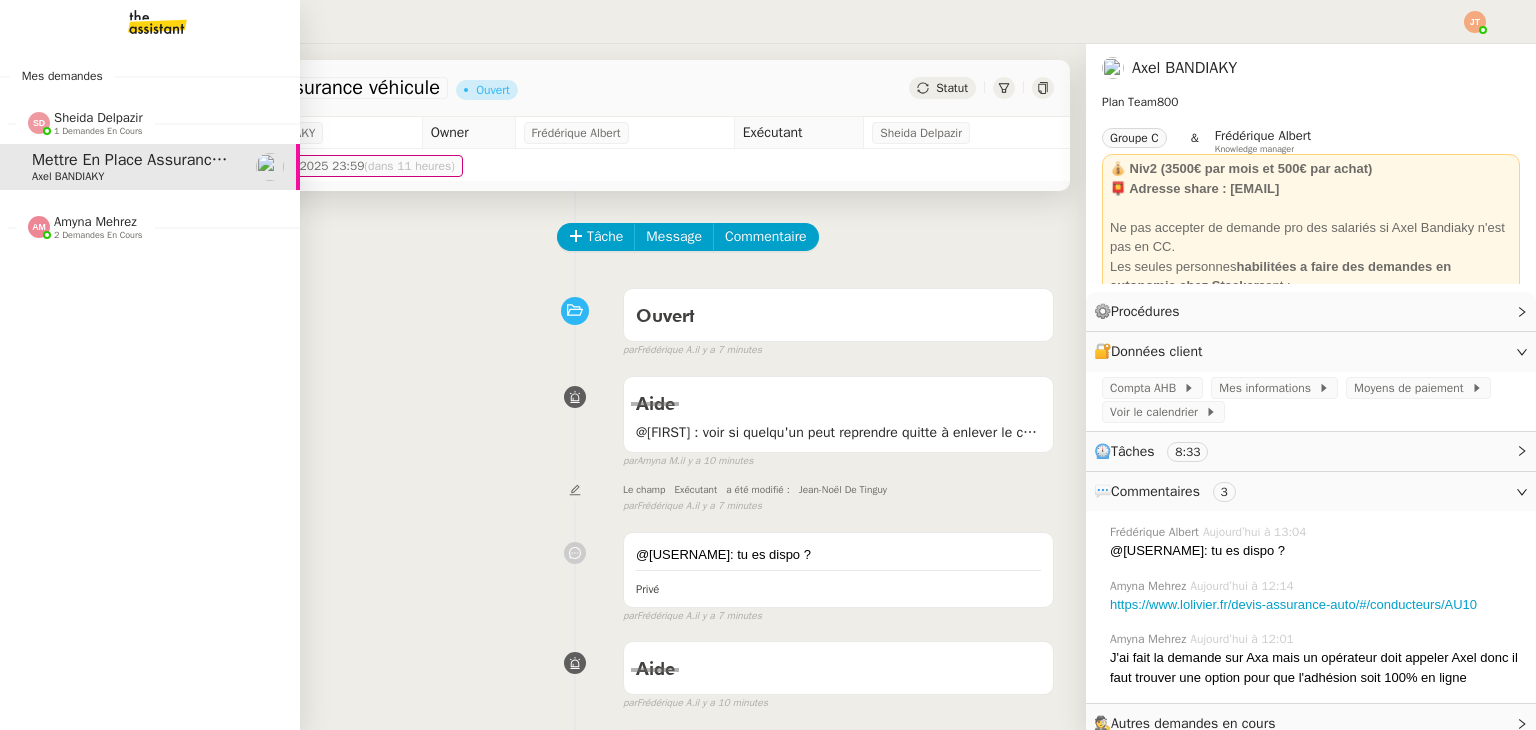 click on "Mettre en place assurance véhicule" 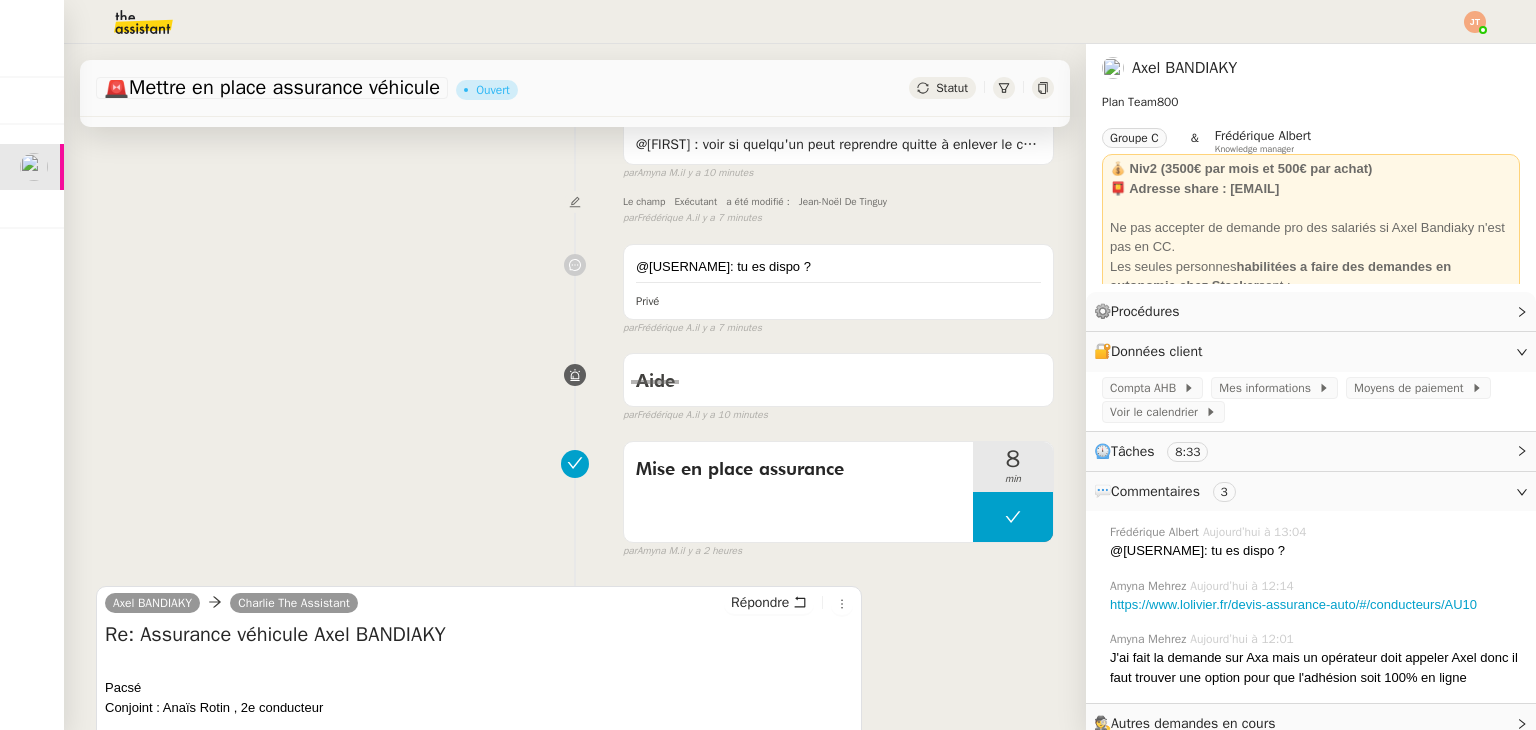 scroll, scrollTop: 300, scrollLeft: 0, axis: vertical 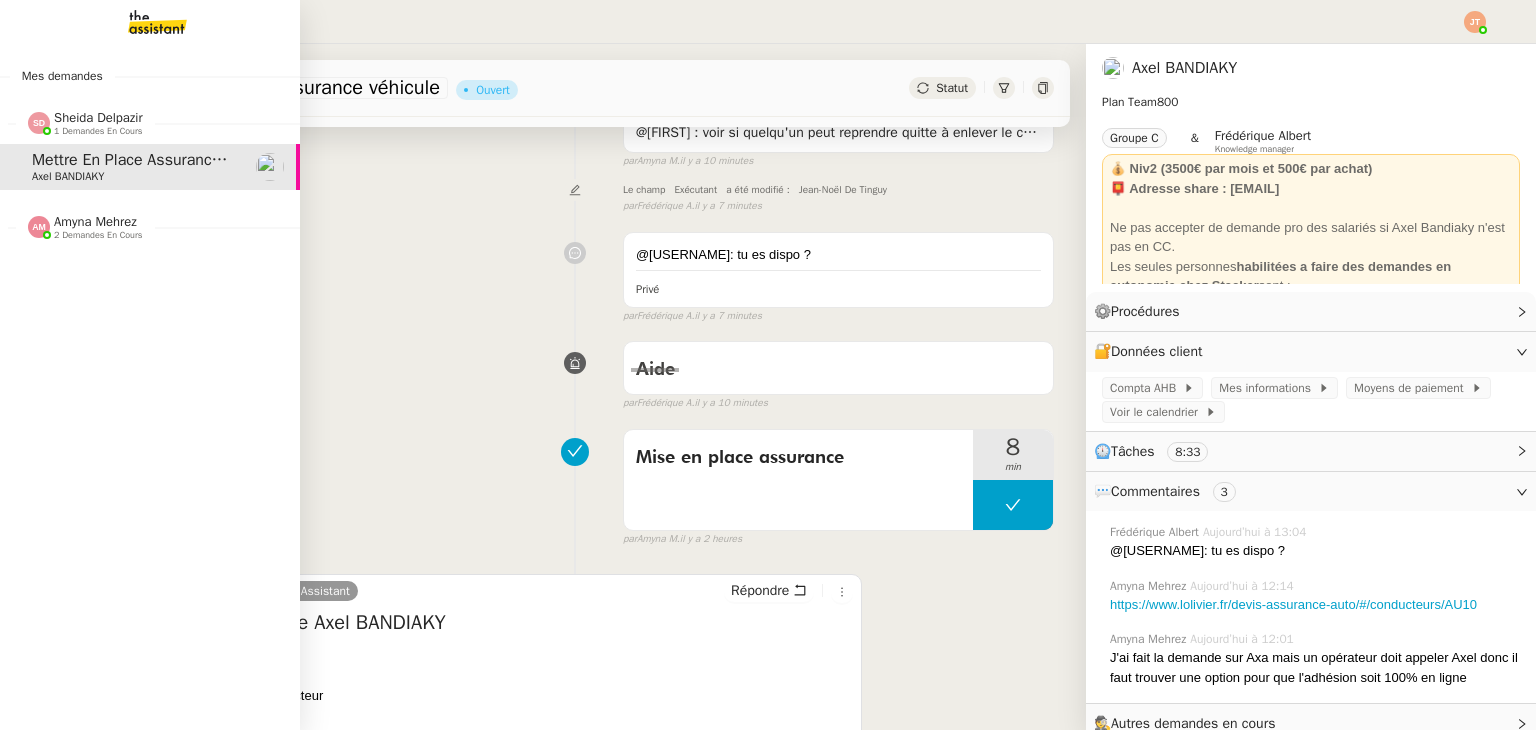 click on "Amyna Mehrez" 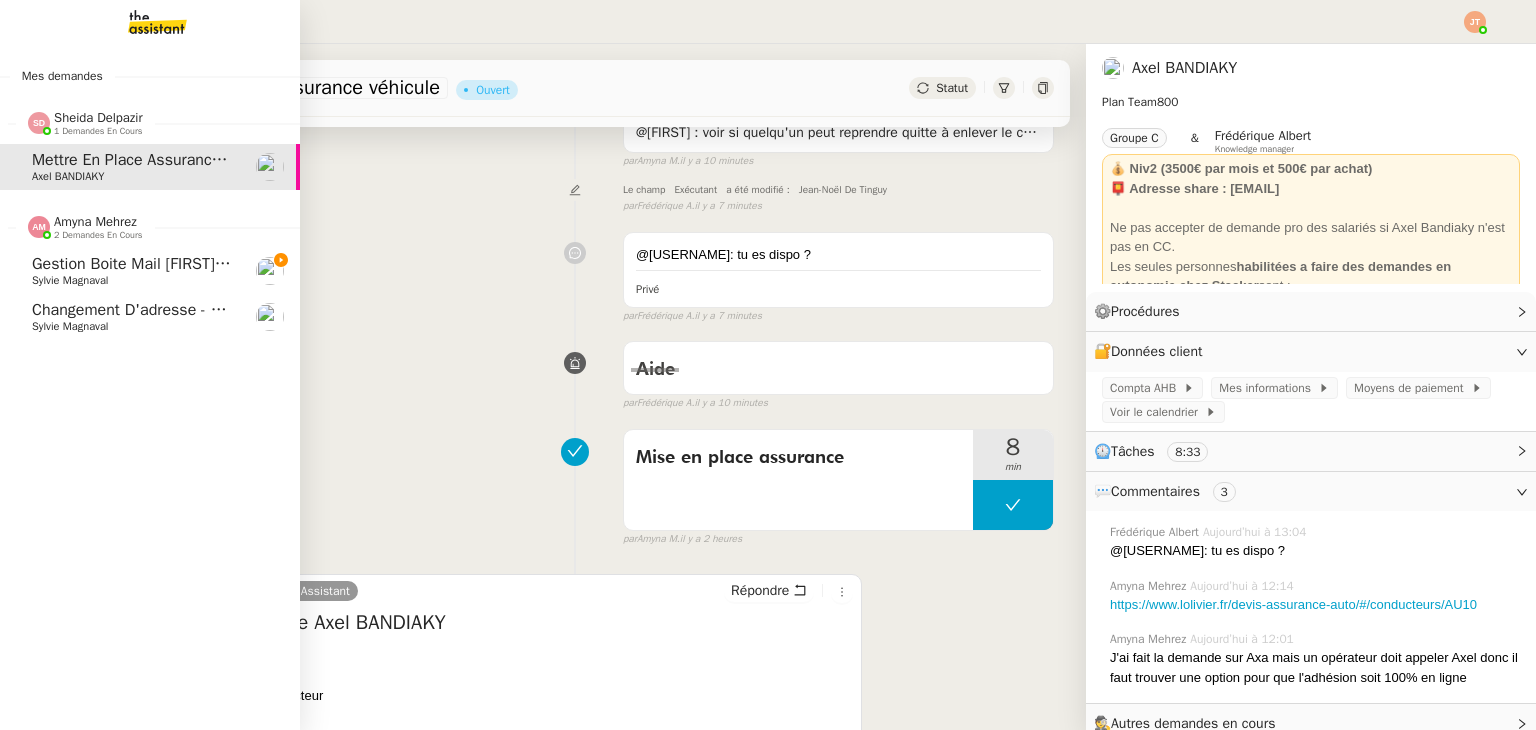 click on "Gestion boite mail [FIRST] & [FIRST] - [DATE]" 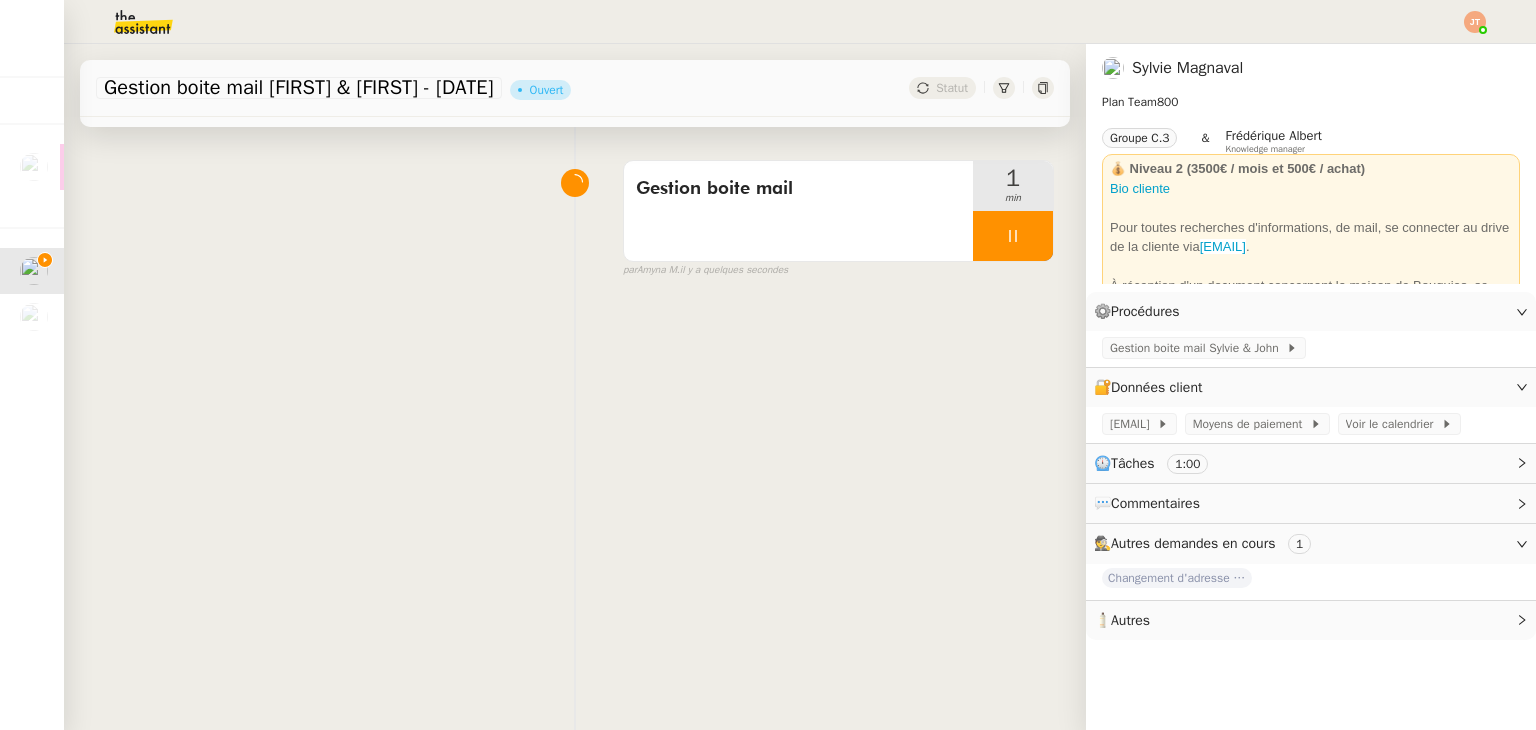 scroll, scrollTop: 0, scrollLeft: 0, axis: both 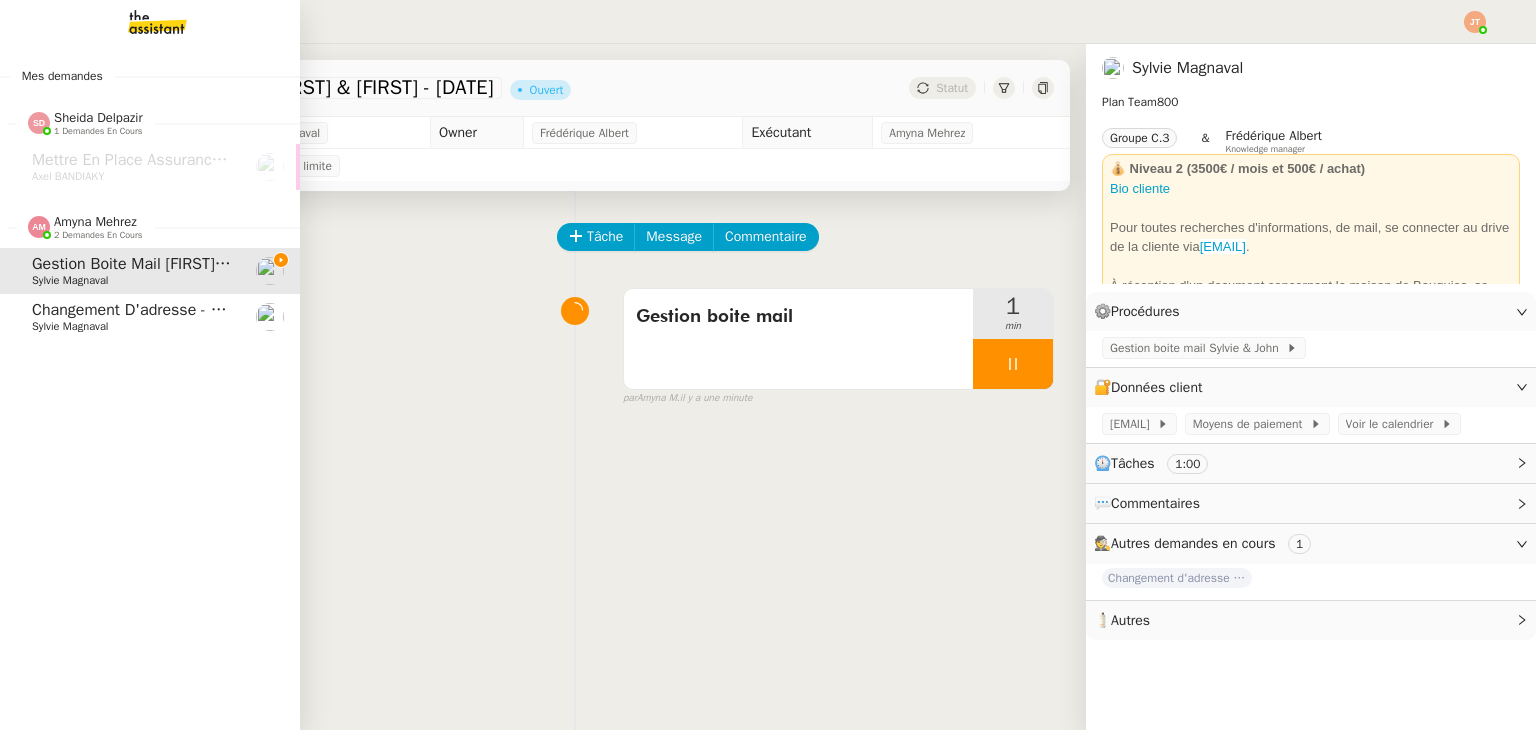 click on "Changement d'adresse - SOGECAP" 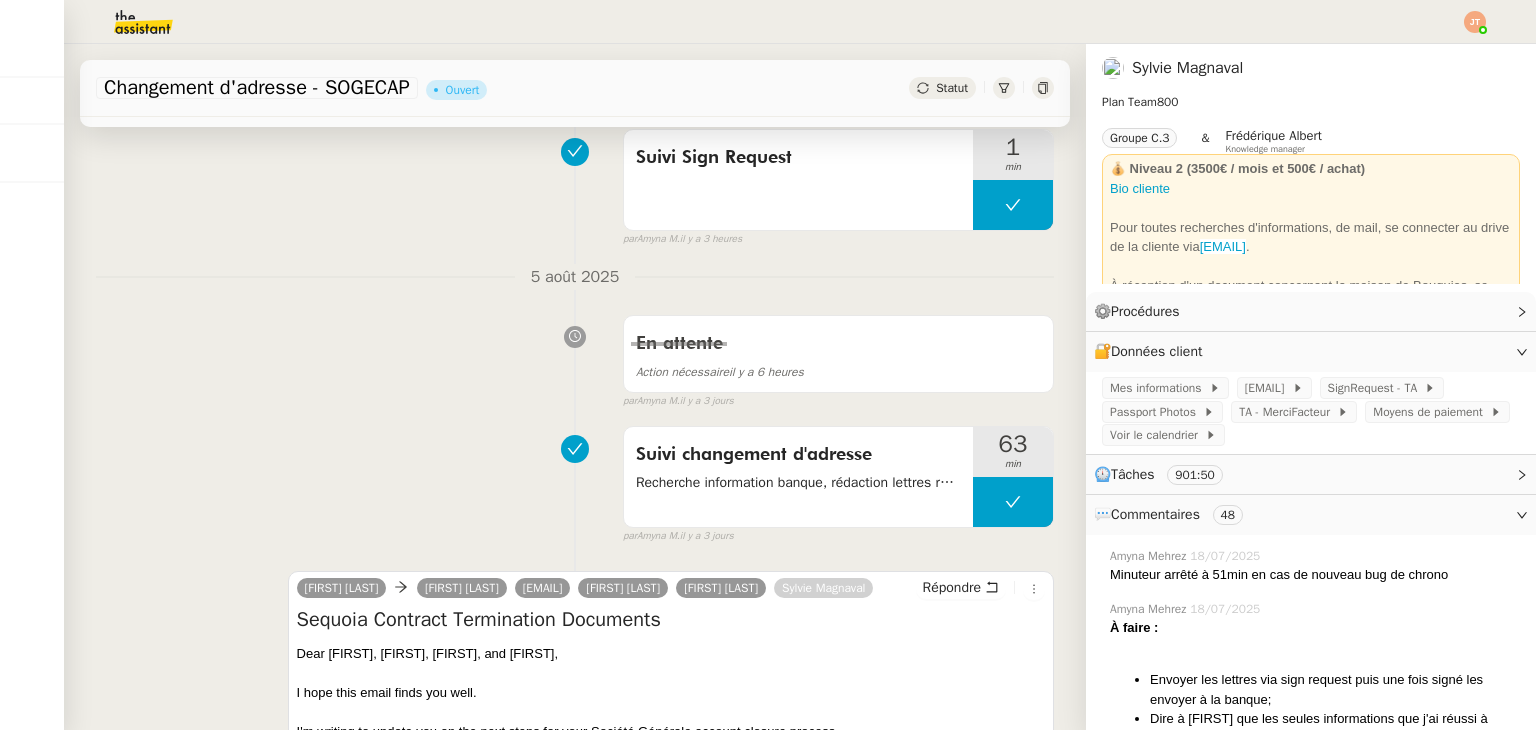 scroll, scrollTop: 0, scrollLeft: 0, axis: both 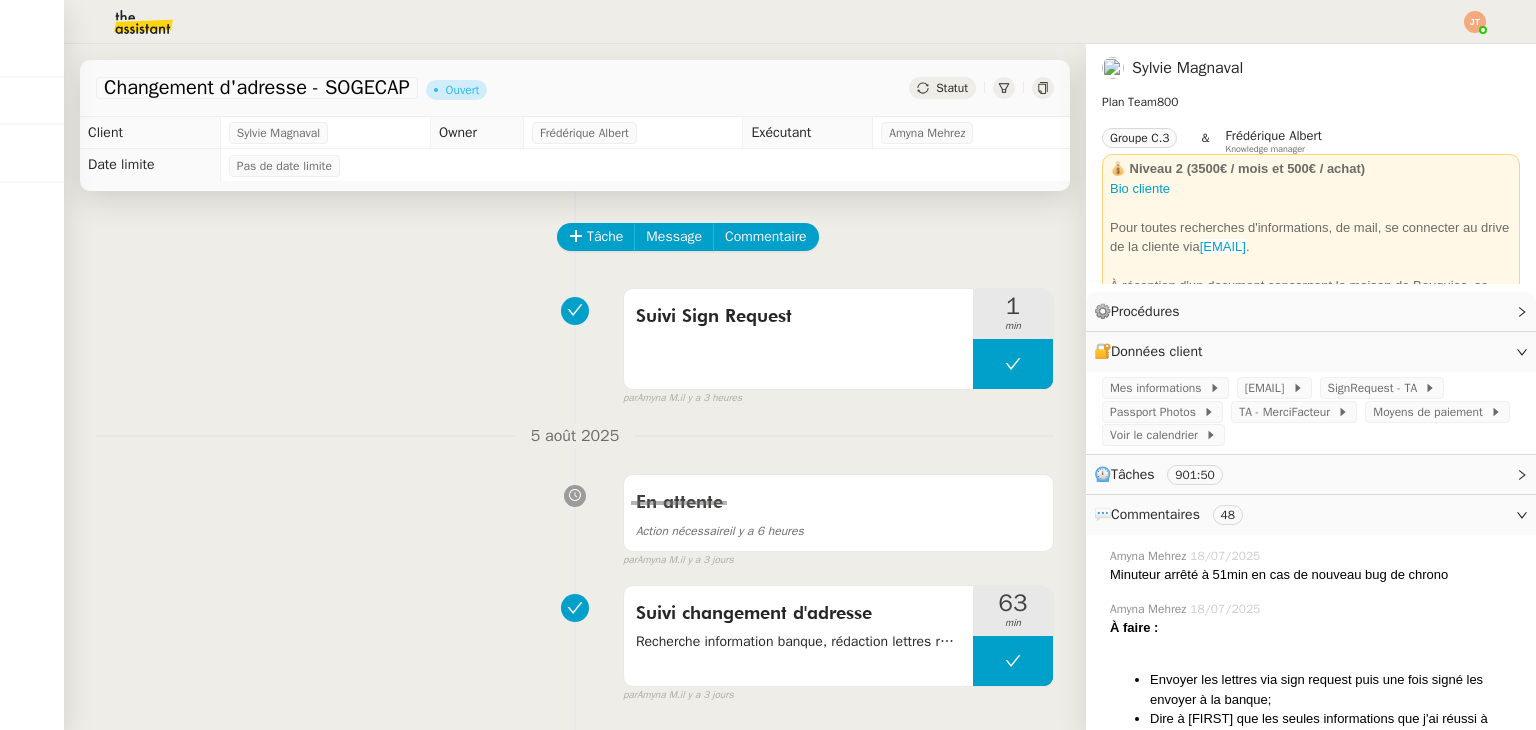 click 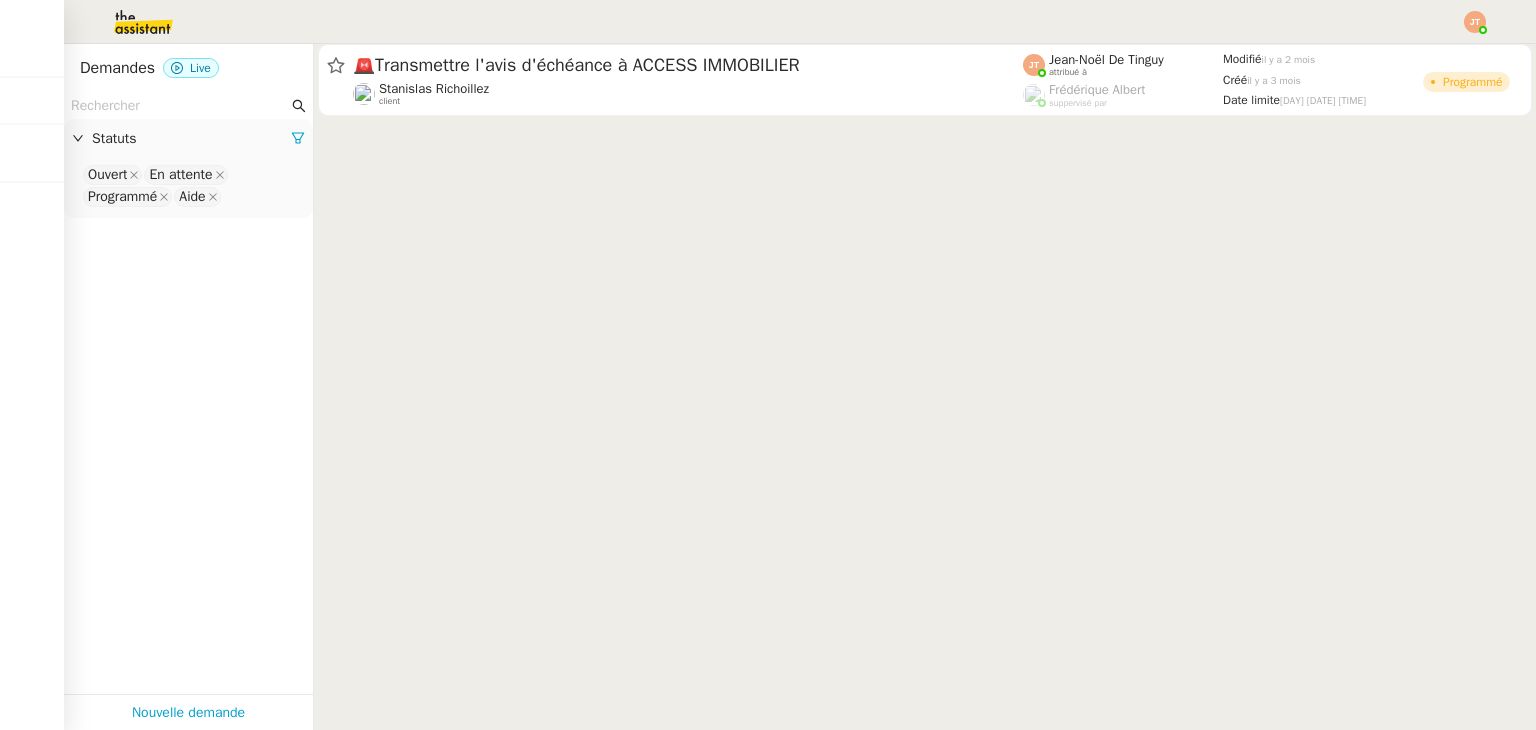 click 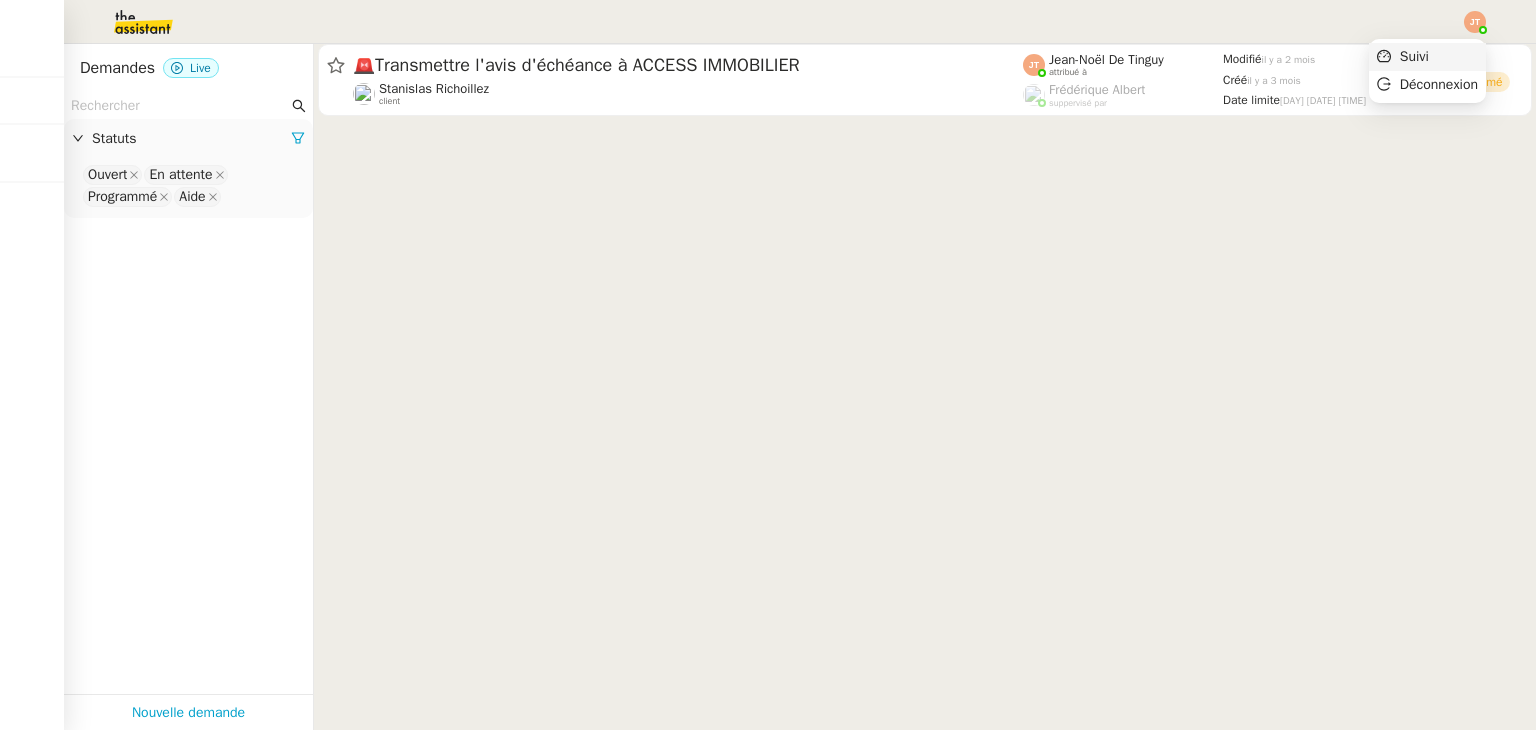 click on "Suivi" at bounding box center (1414, 56) 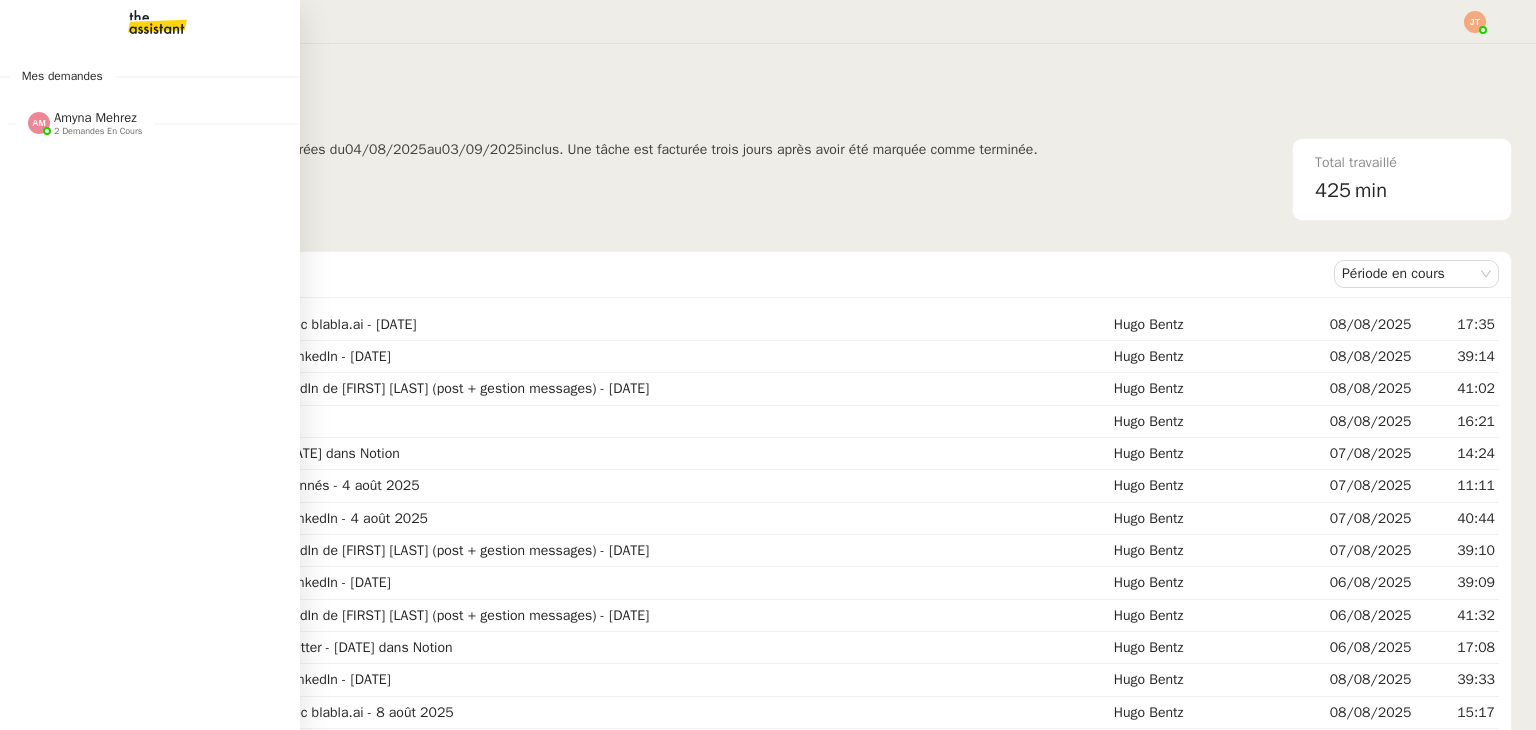 click on "2 demandes en cours" 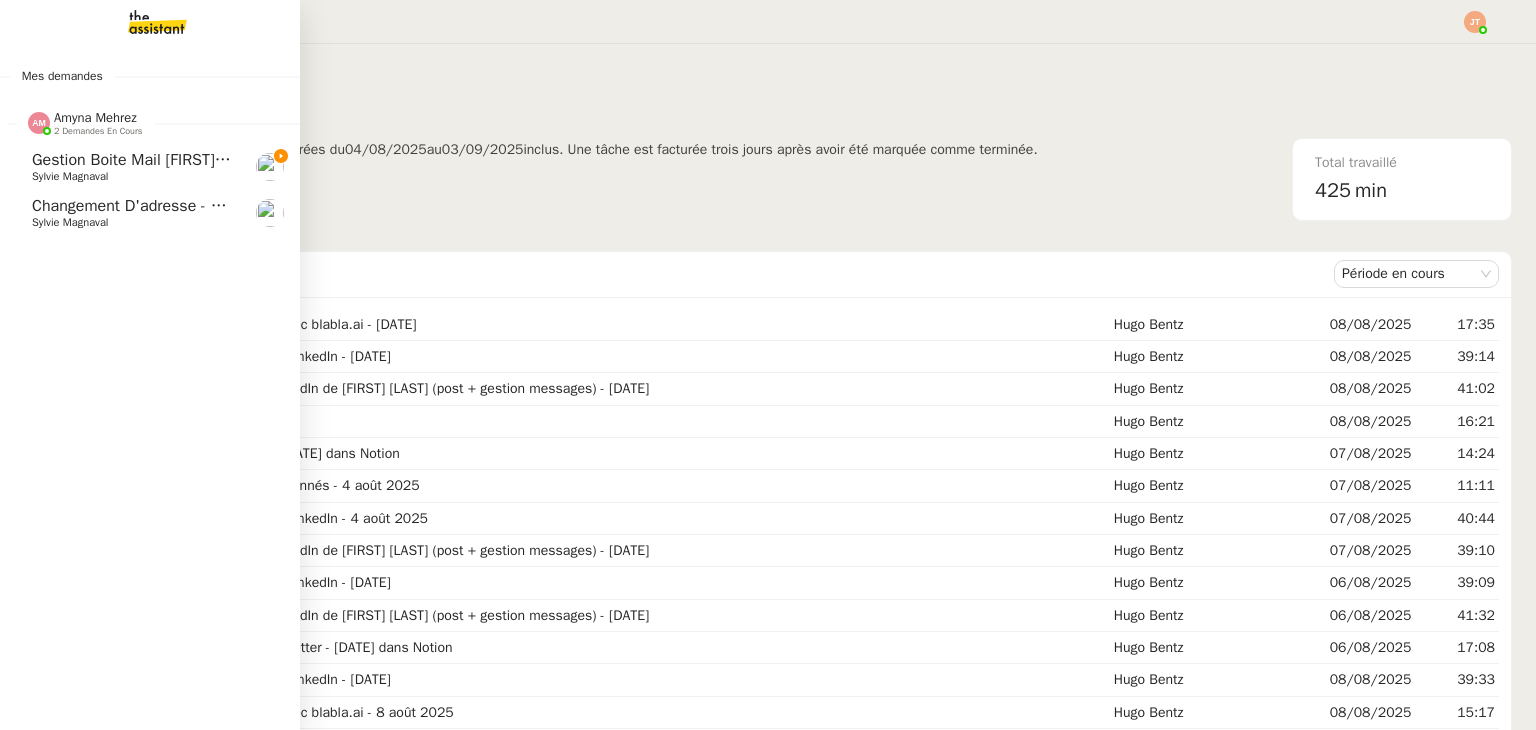 click on "2 demandes en cours" 